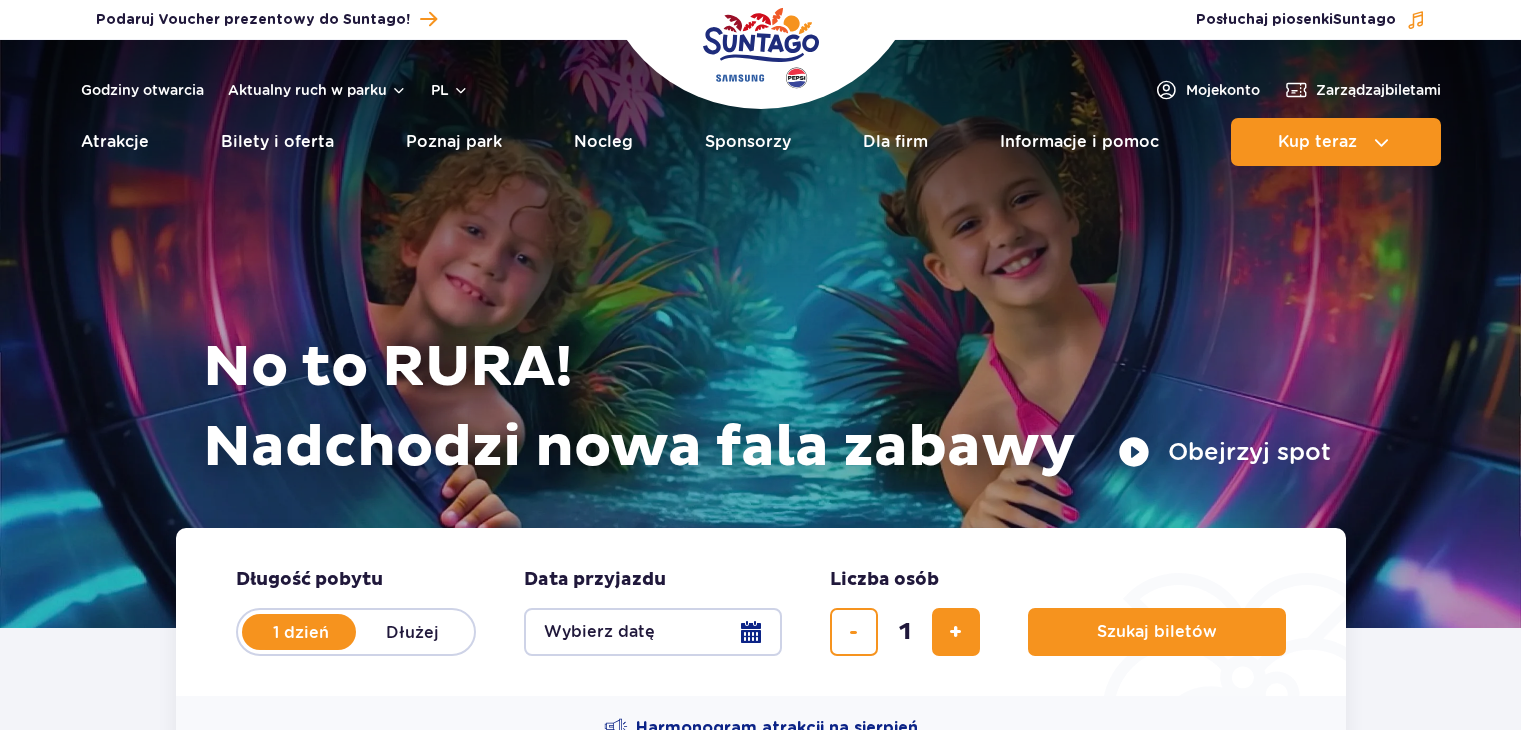 scroll, scrollTop: 0, scrollLeft: 0, axis: both 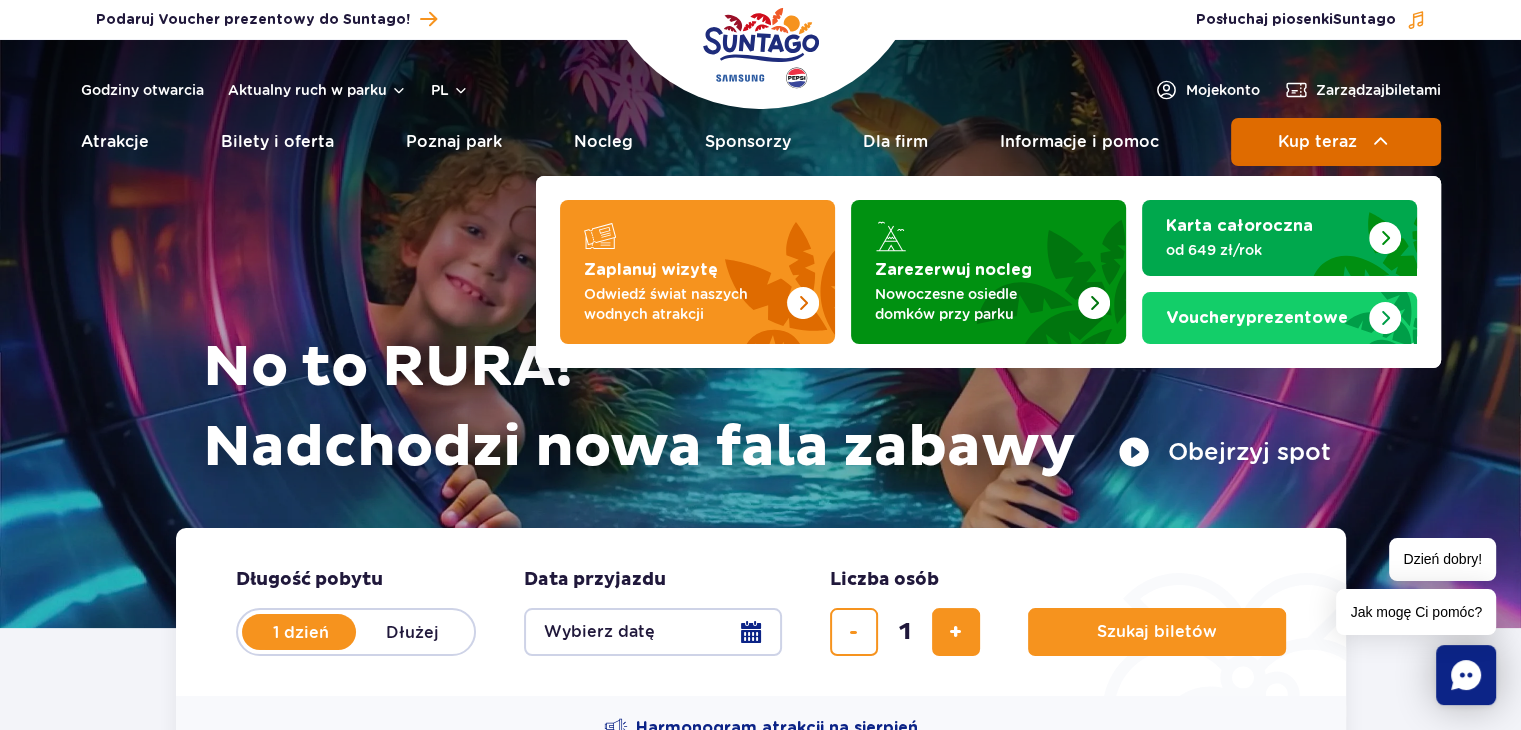 click on "Kup teraz" at bounding box center [1336, 142] 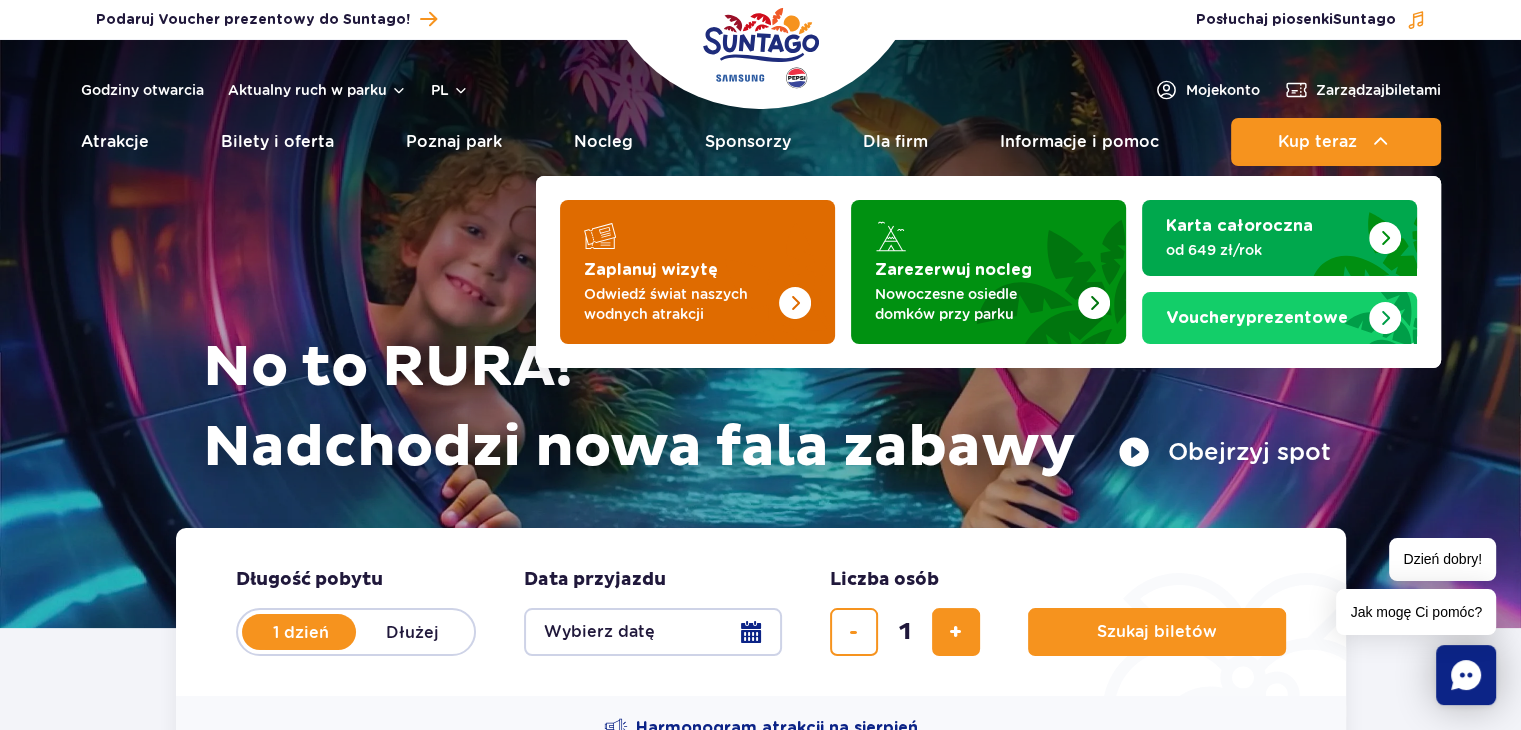 click on "Odwiedź świat naszych wodnych atrakcji" at bounding box center [681, 304] 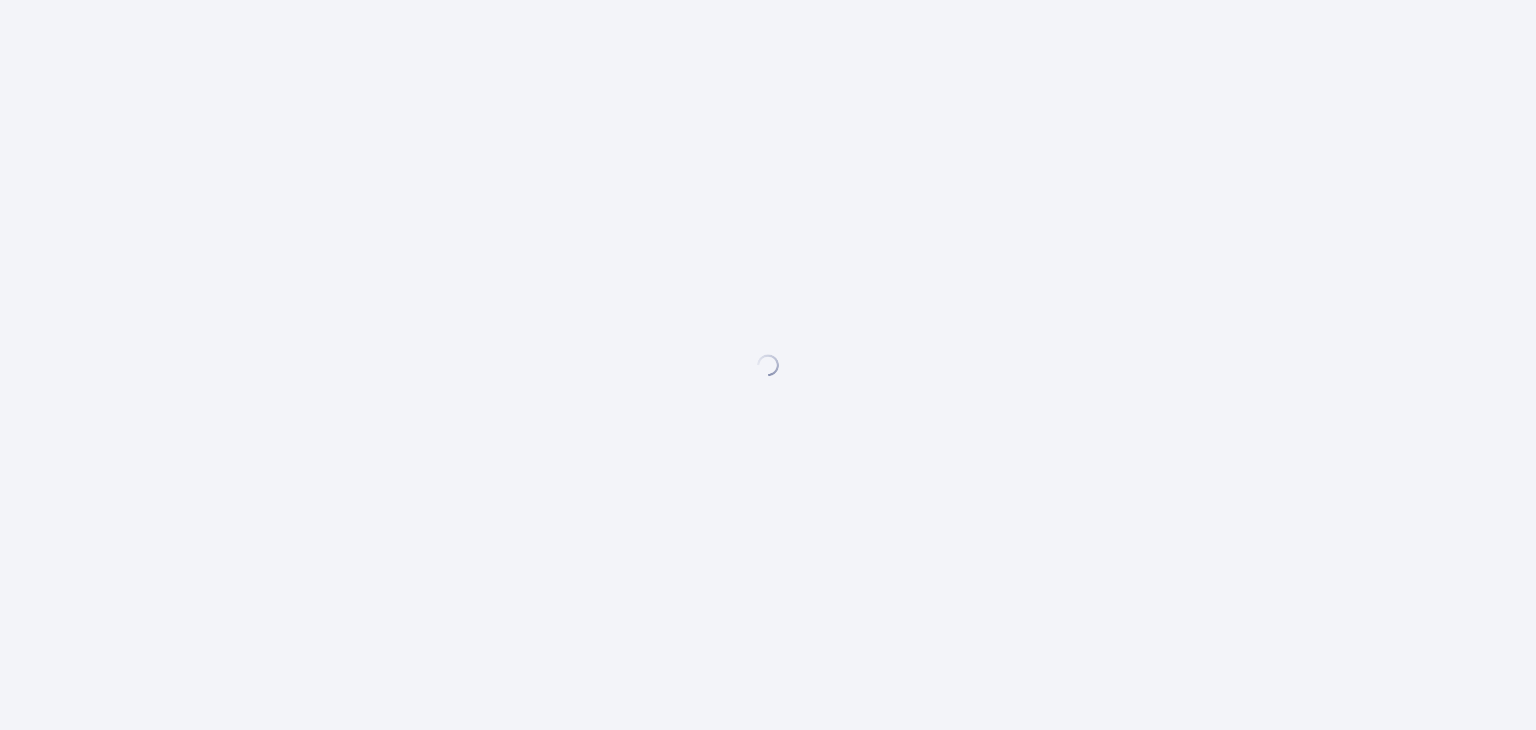 scroll, scrollTop: 0, scrollLeft: 0, axis: both 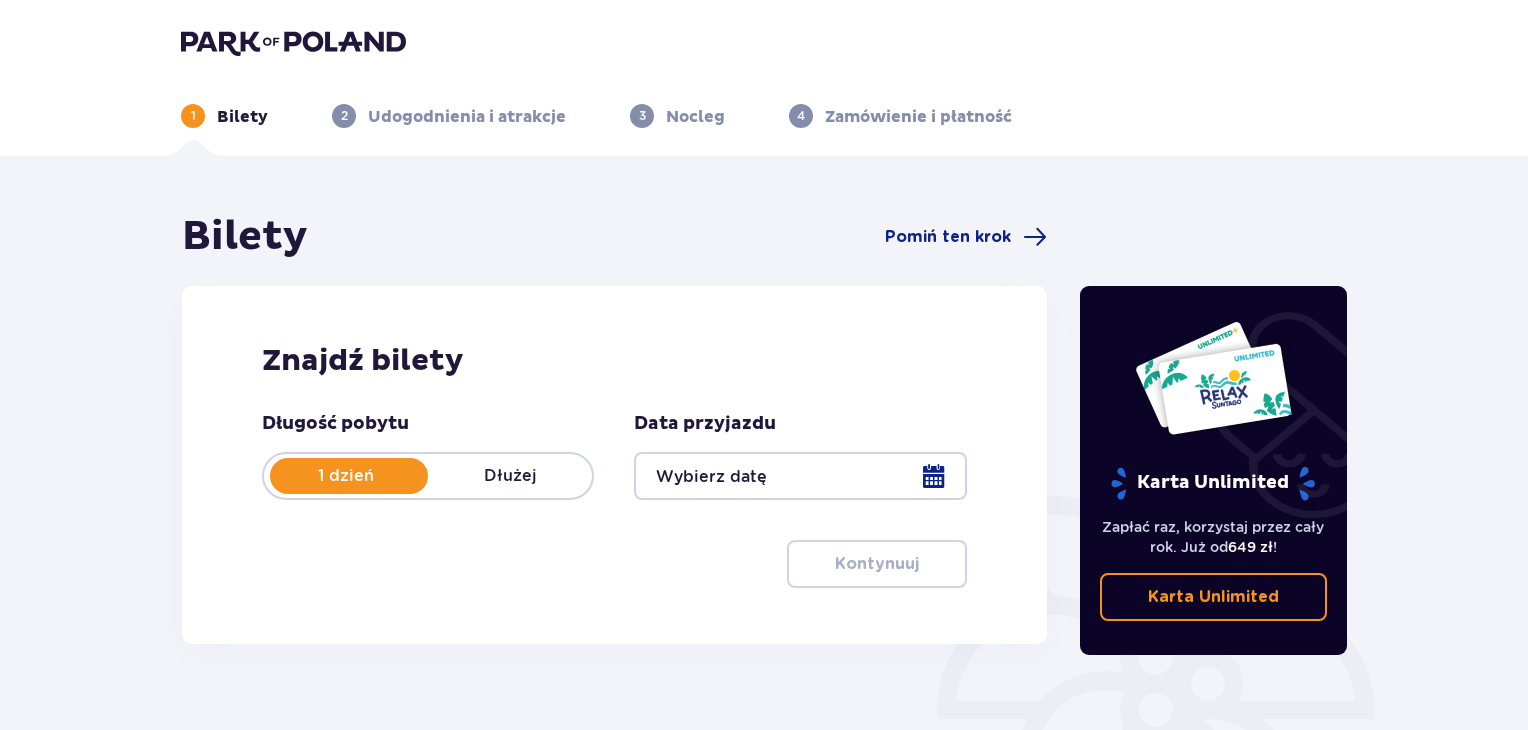 click at bounding box center [800, 476] 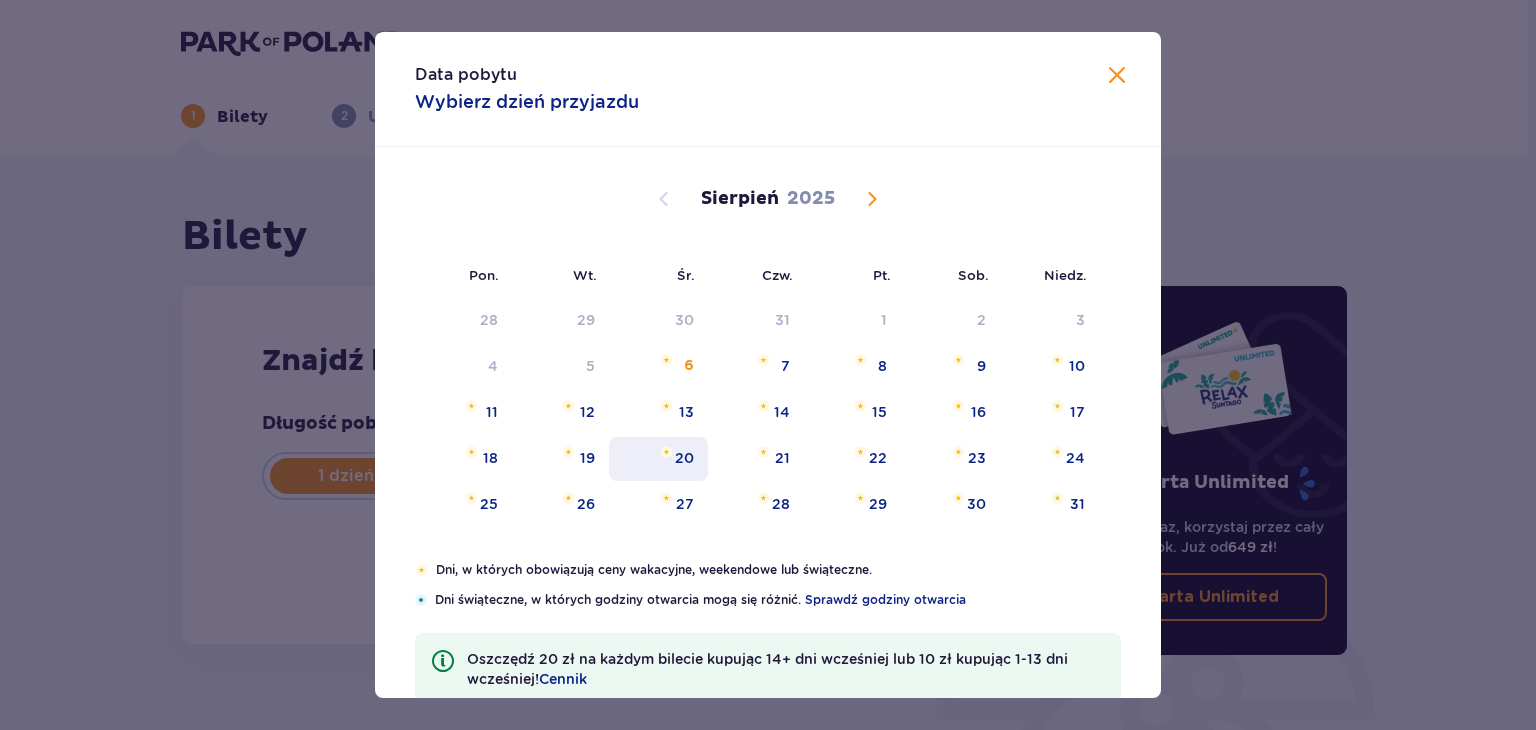 click on "20" at bounding box center [684, 458] 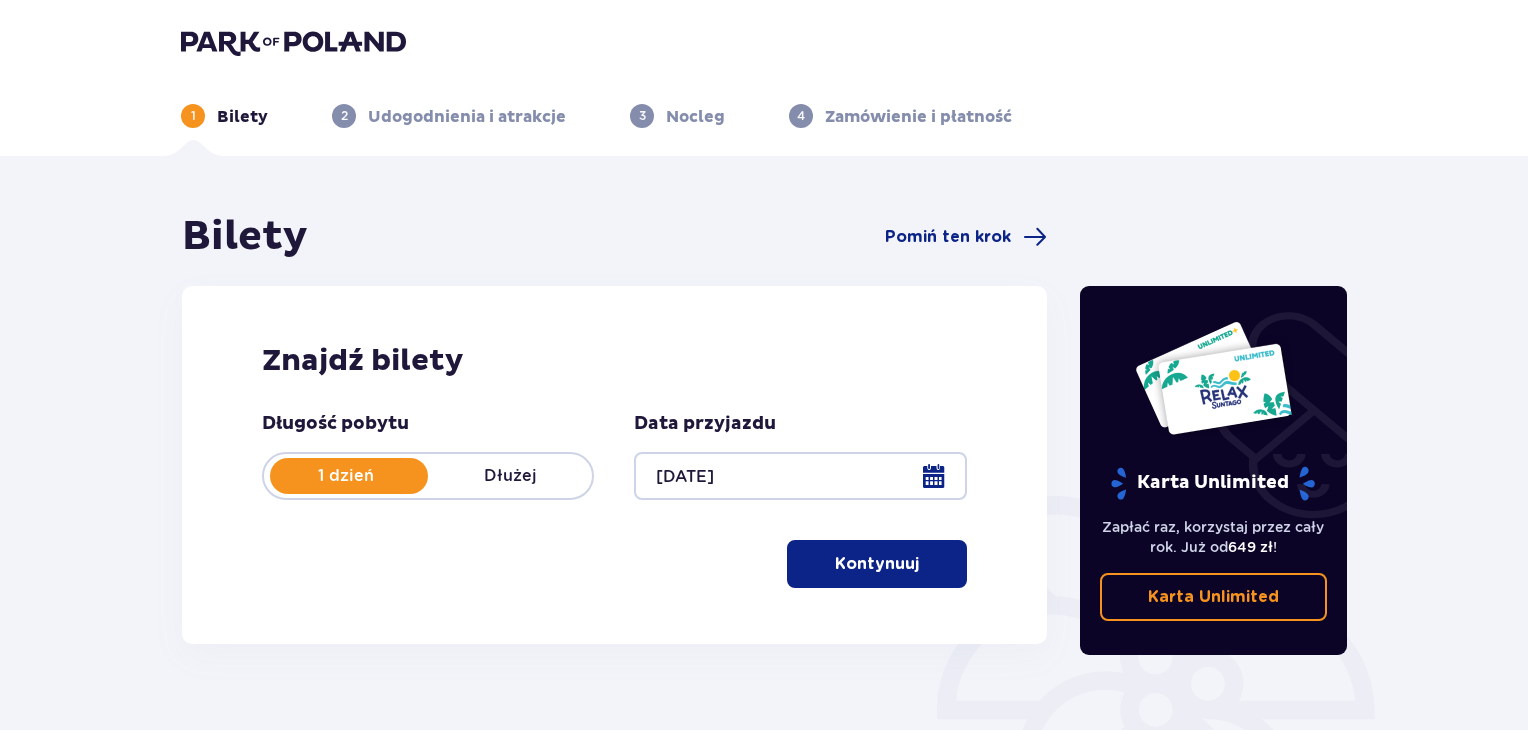 click on "Kontynuuj" at bounding box center [877, 564] 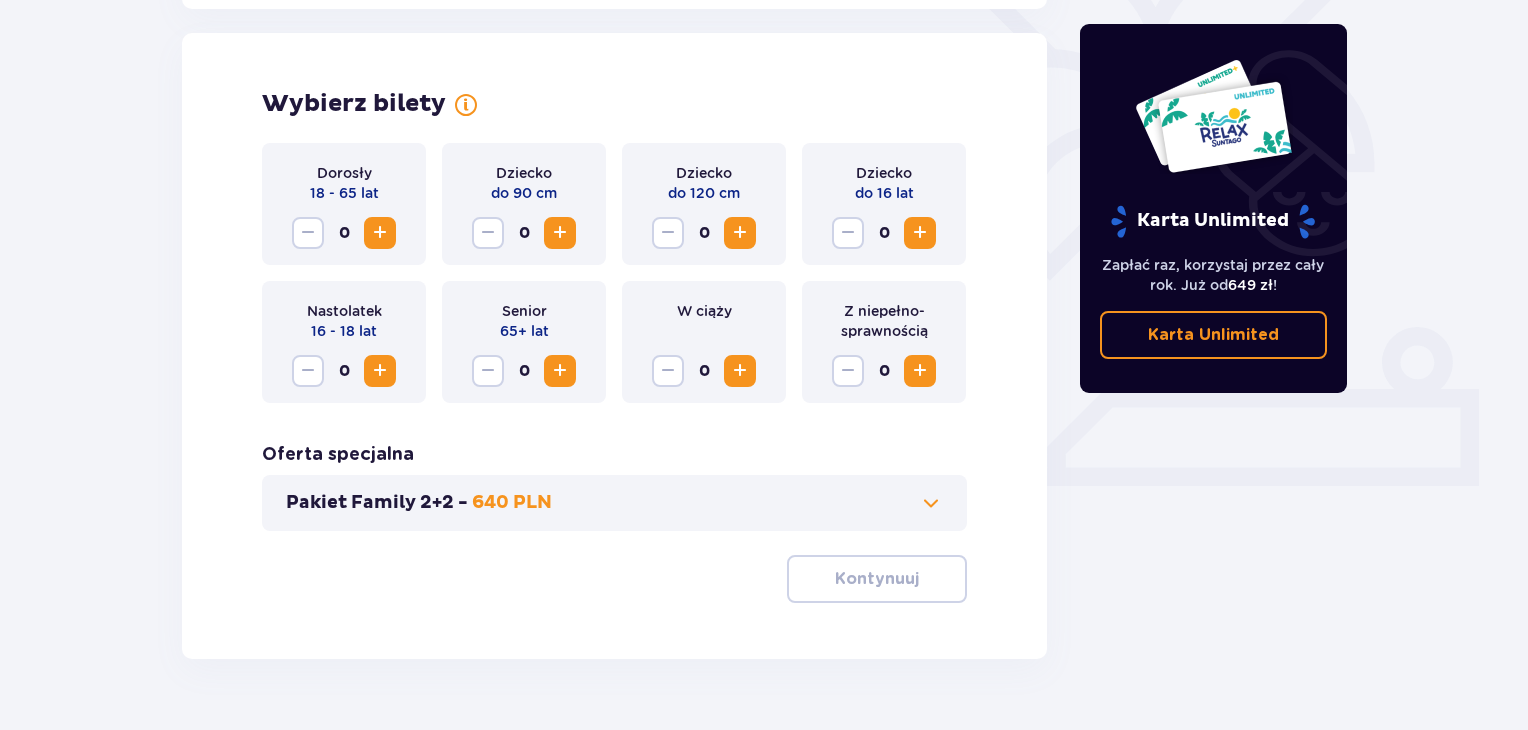 scroll, scrollTop: 556, scrollLeft: 0, axis: vertical 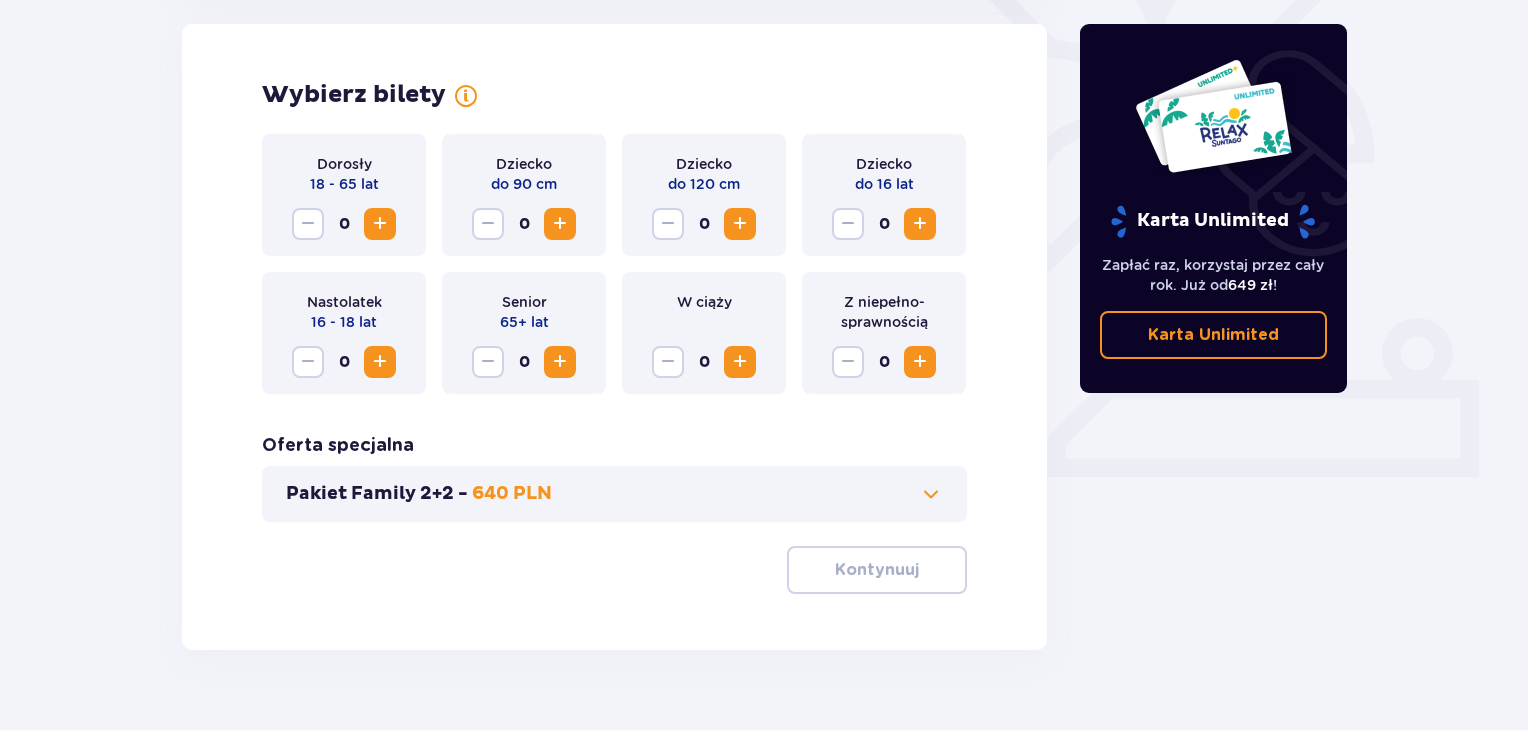 click at bounding box center (380, 224) 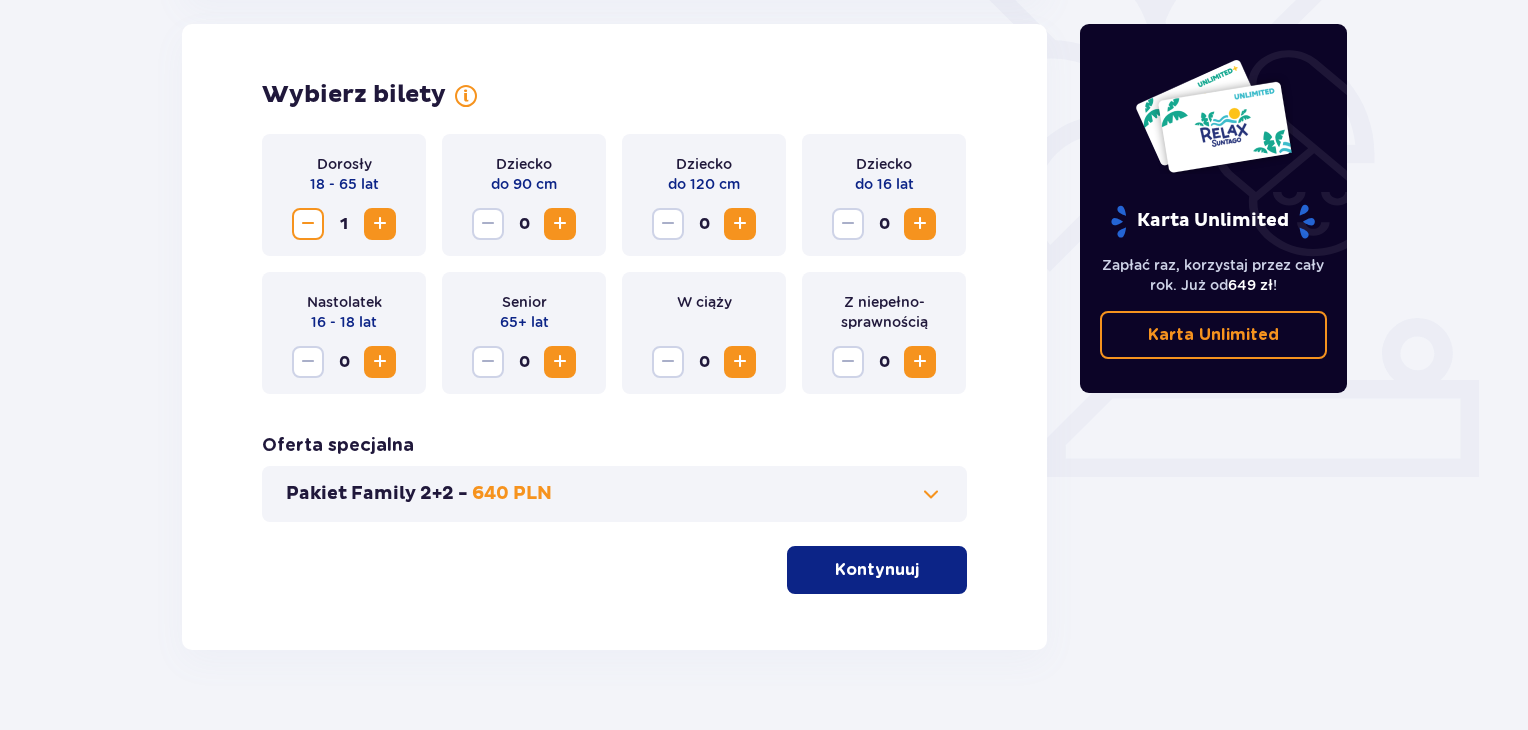 click at bounding box center (380, 224) 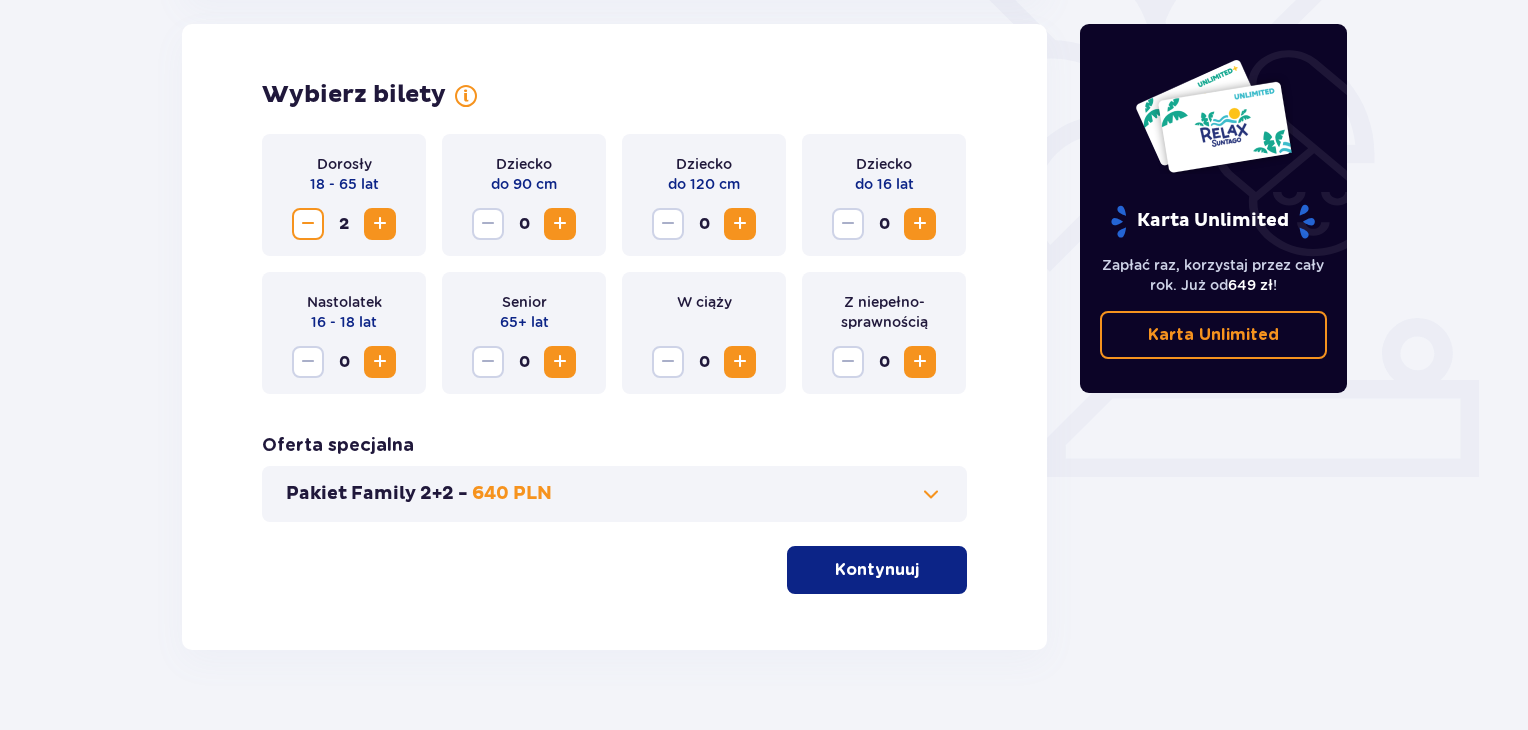 click on "Kontynuuj" at bounding box center [877, 570] 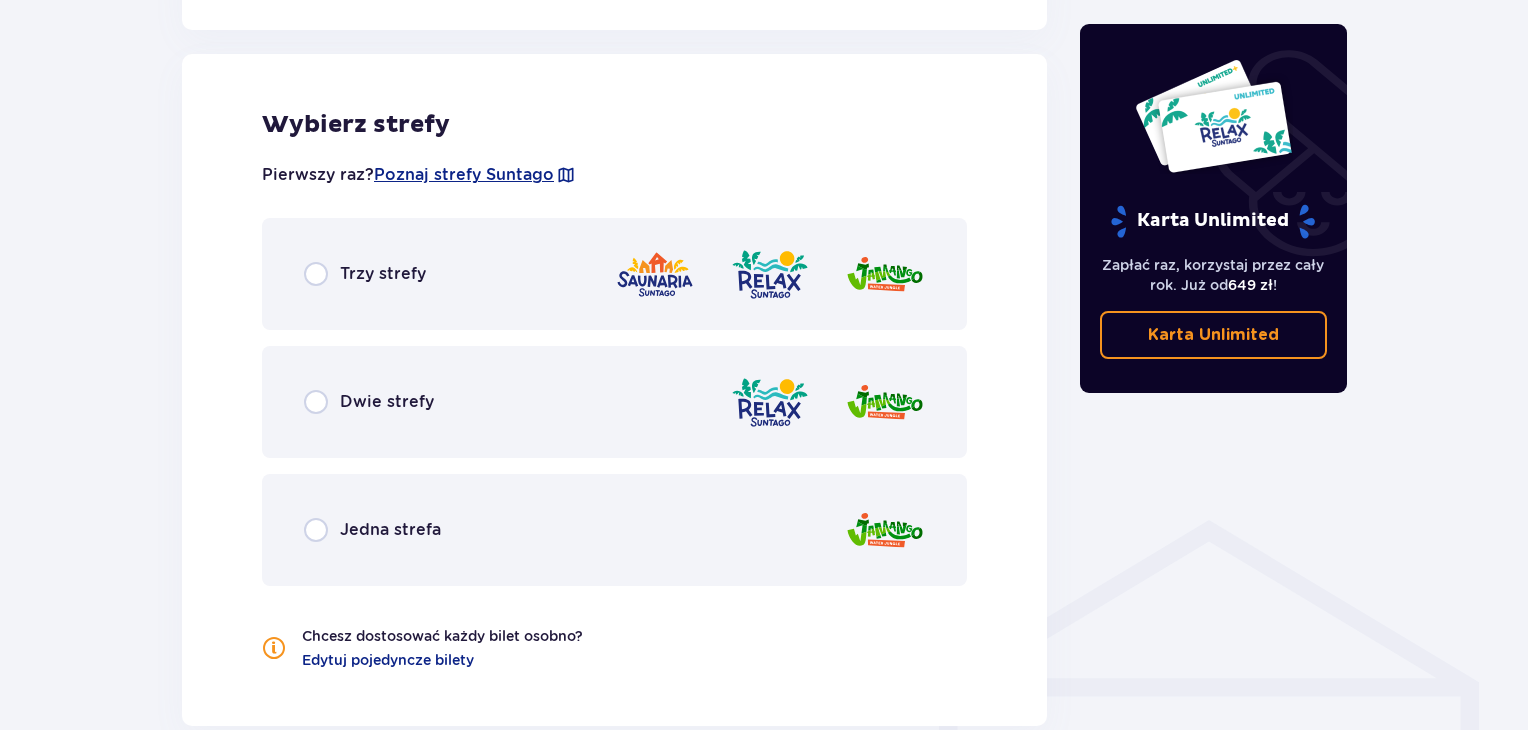 scroll, scrollTop: 1110, scrollLeft: 0, axis: vertical 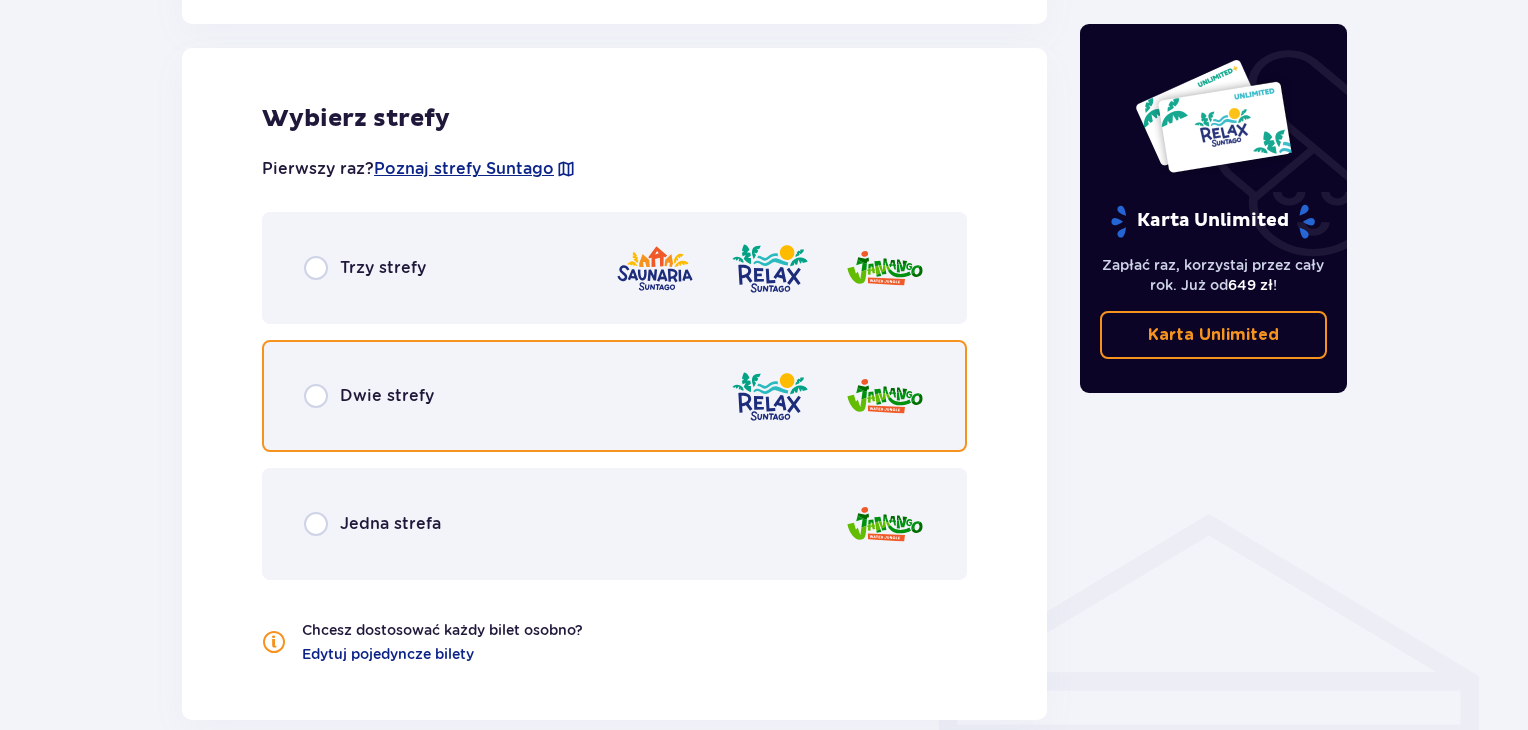 click at bounding box center (316, 396) 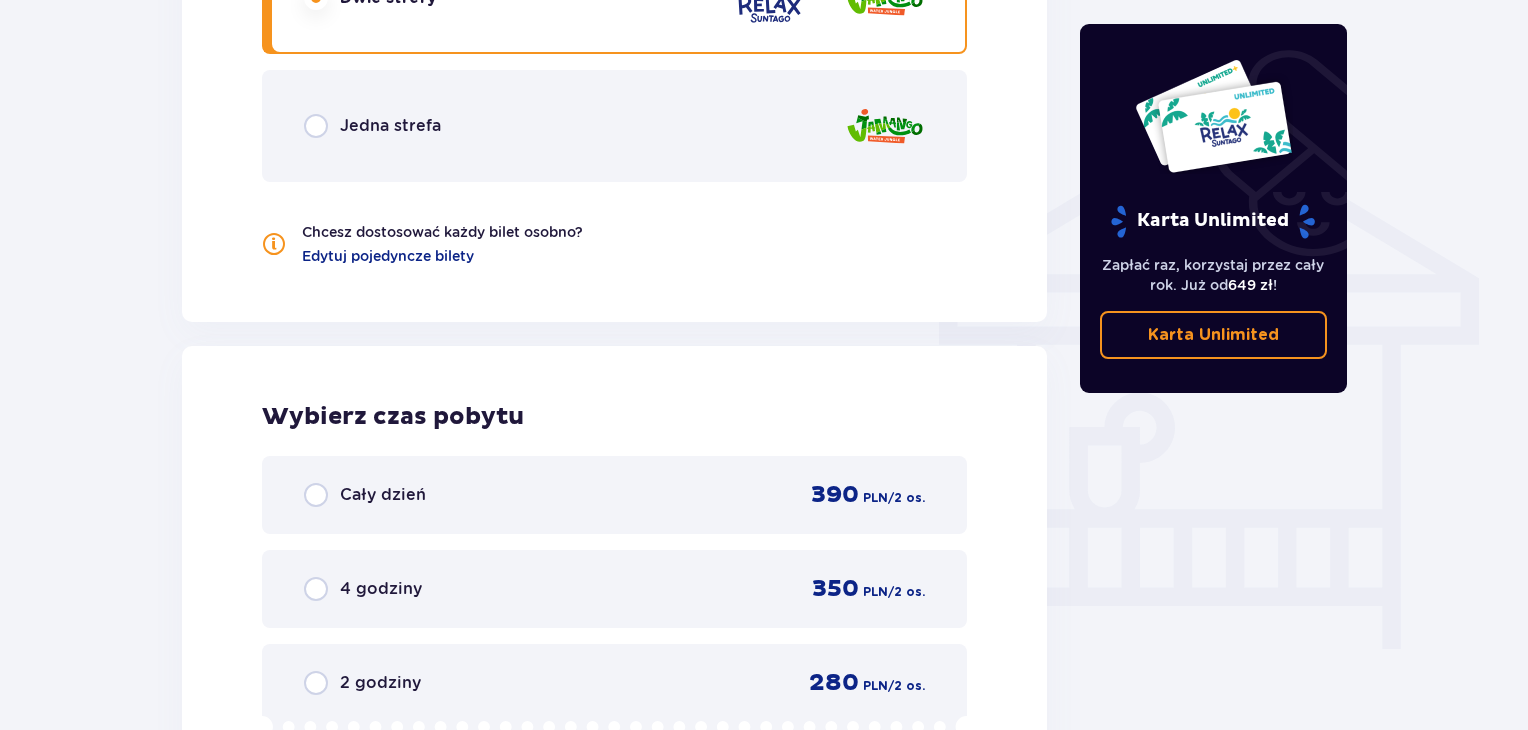 scroll, scrollTop: 1506, scrollLeft: 0, axis: vertical 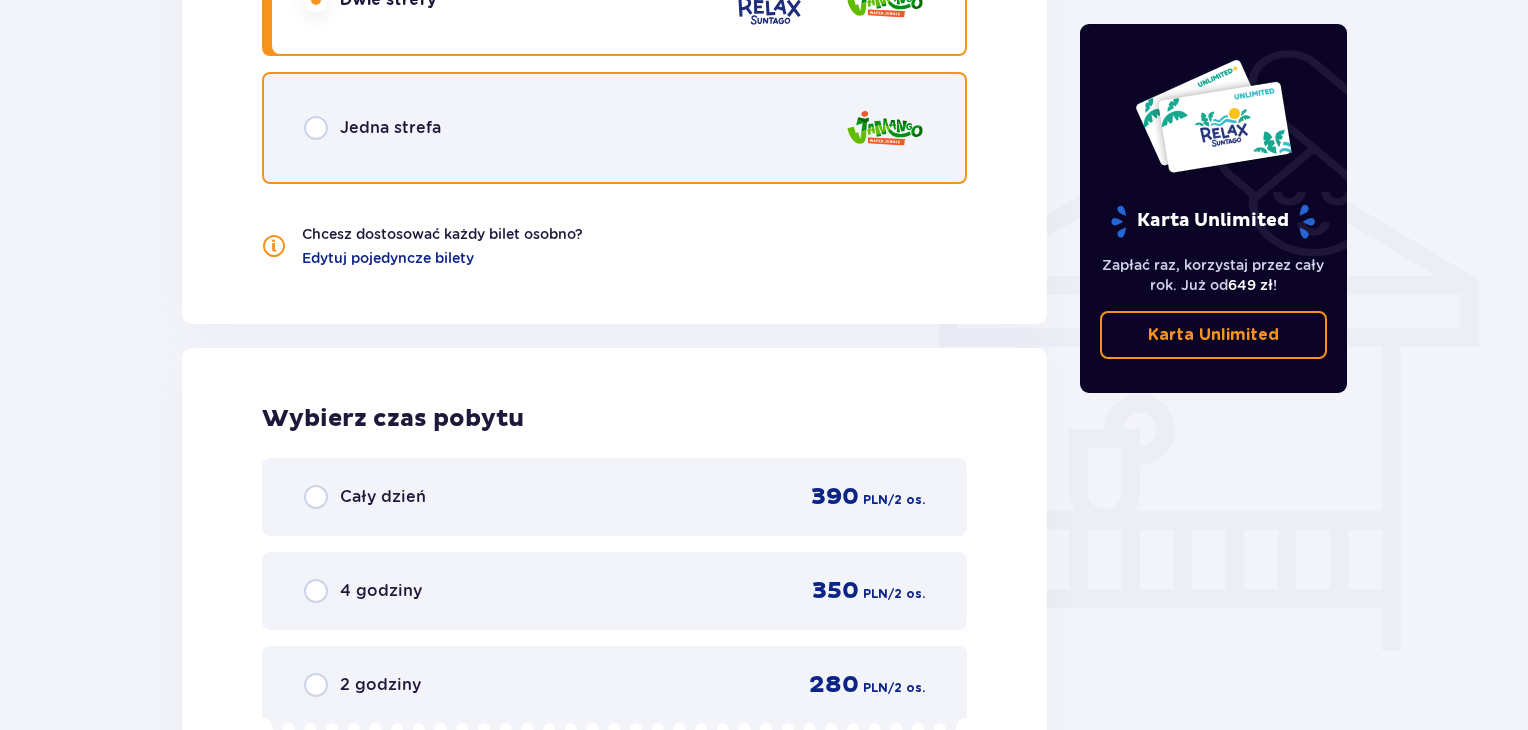 click at bounding box center [316, 128] 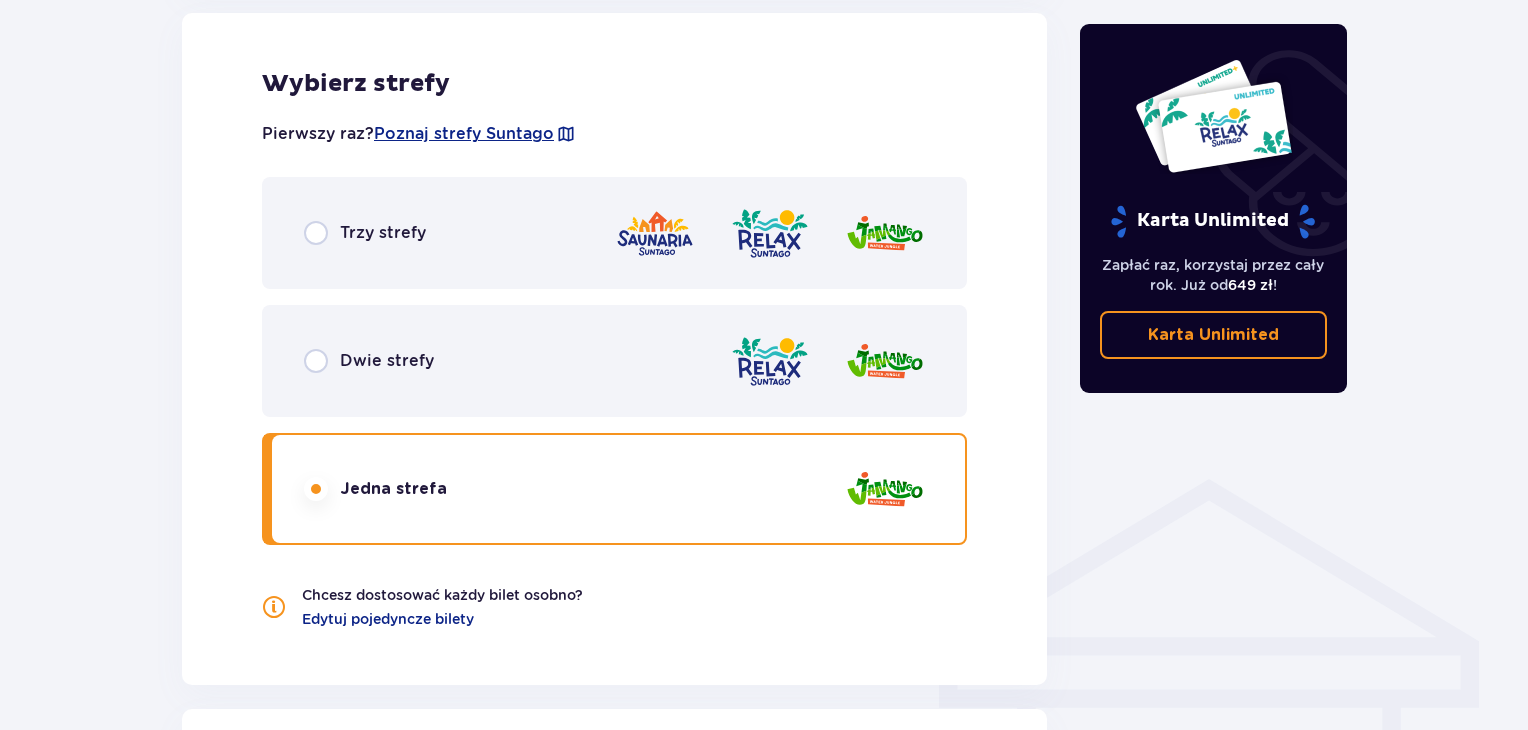 scroll, scrollTop: 1106, scrollLeft: 0, axis: vertical 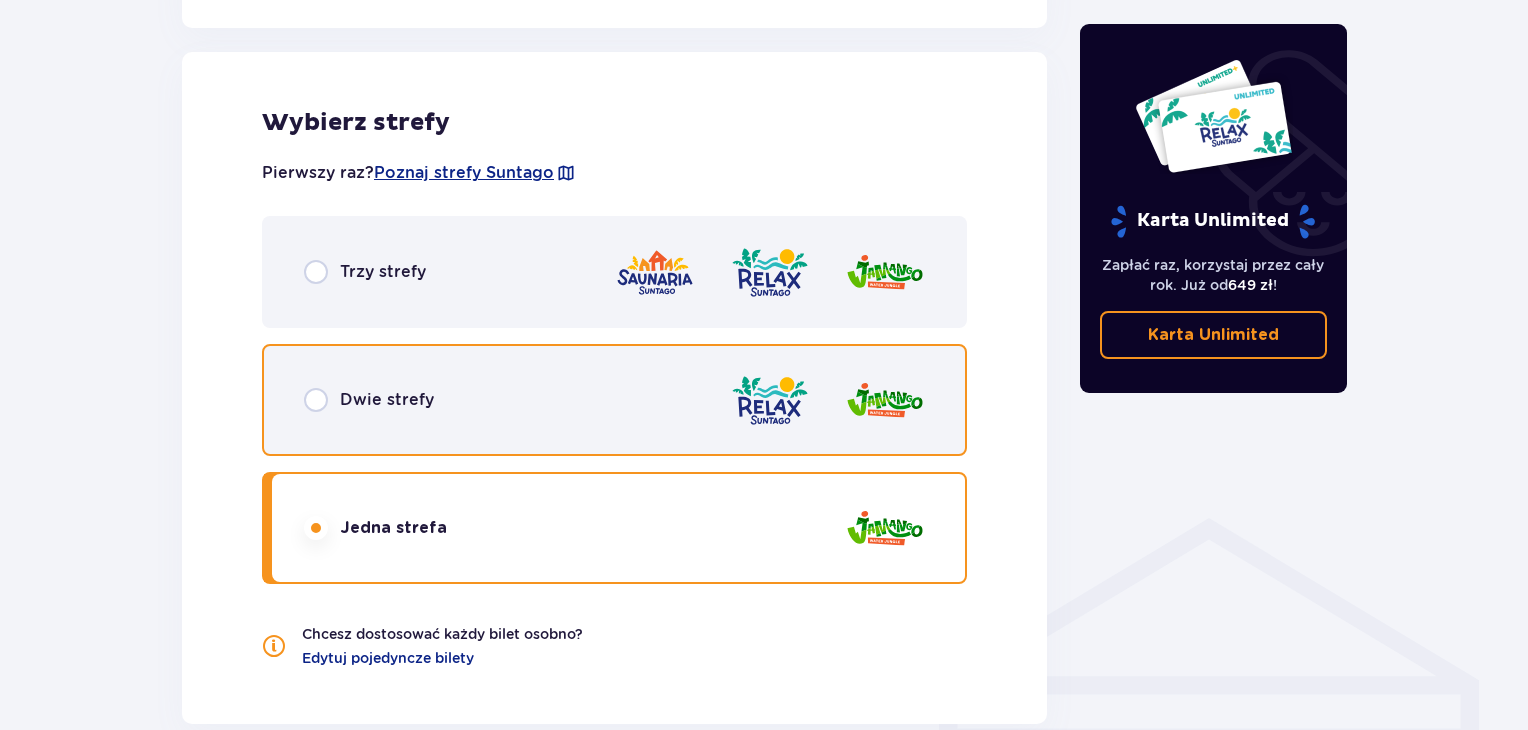 click at bounding box center (316, 400) 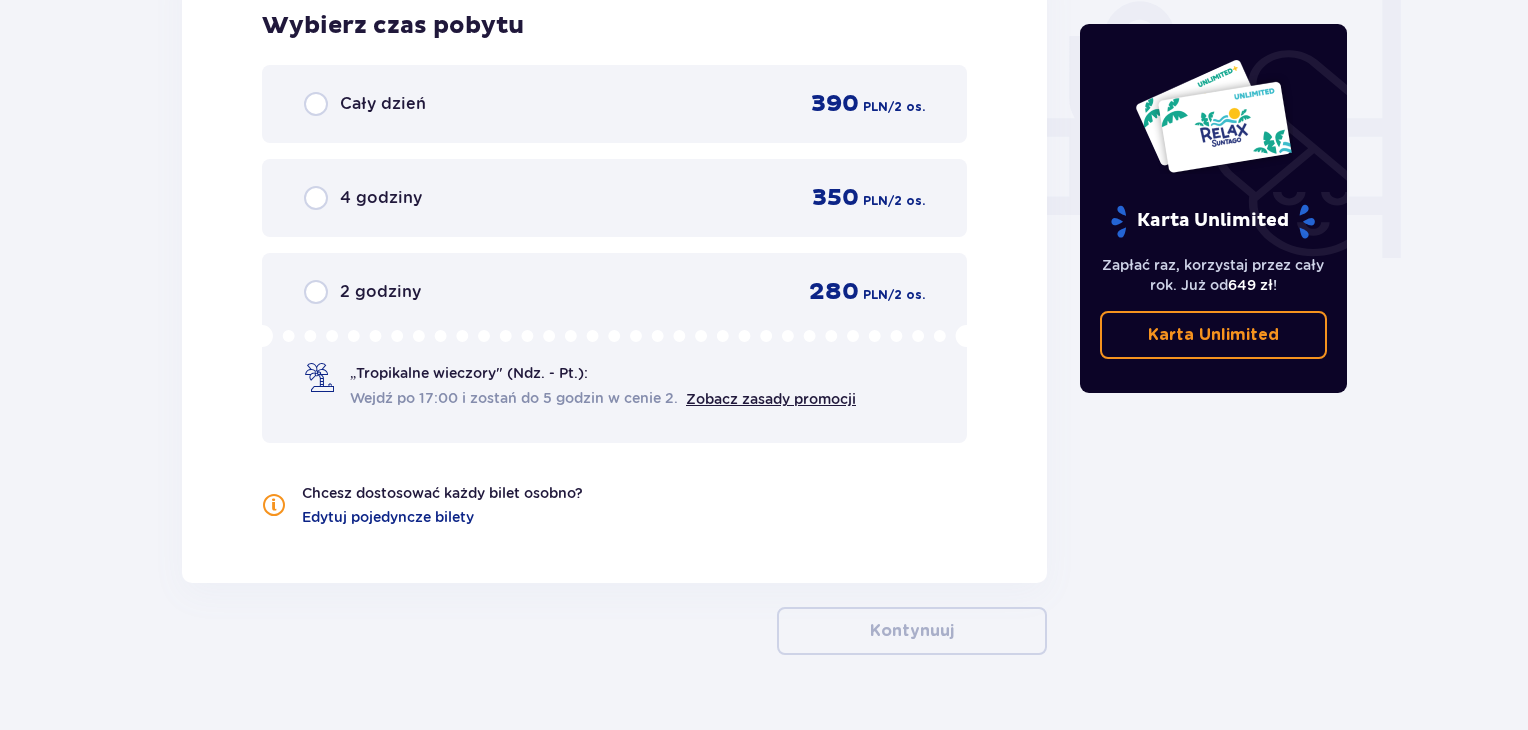 scroll, scrollTop: 1906, scrollLeft: 0, axis: vertical 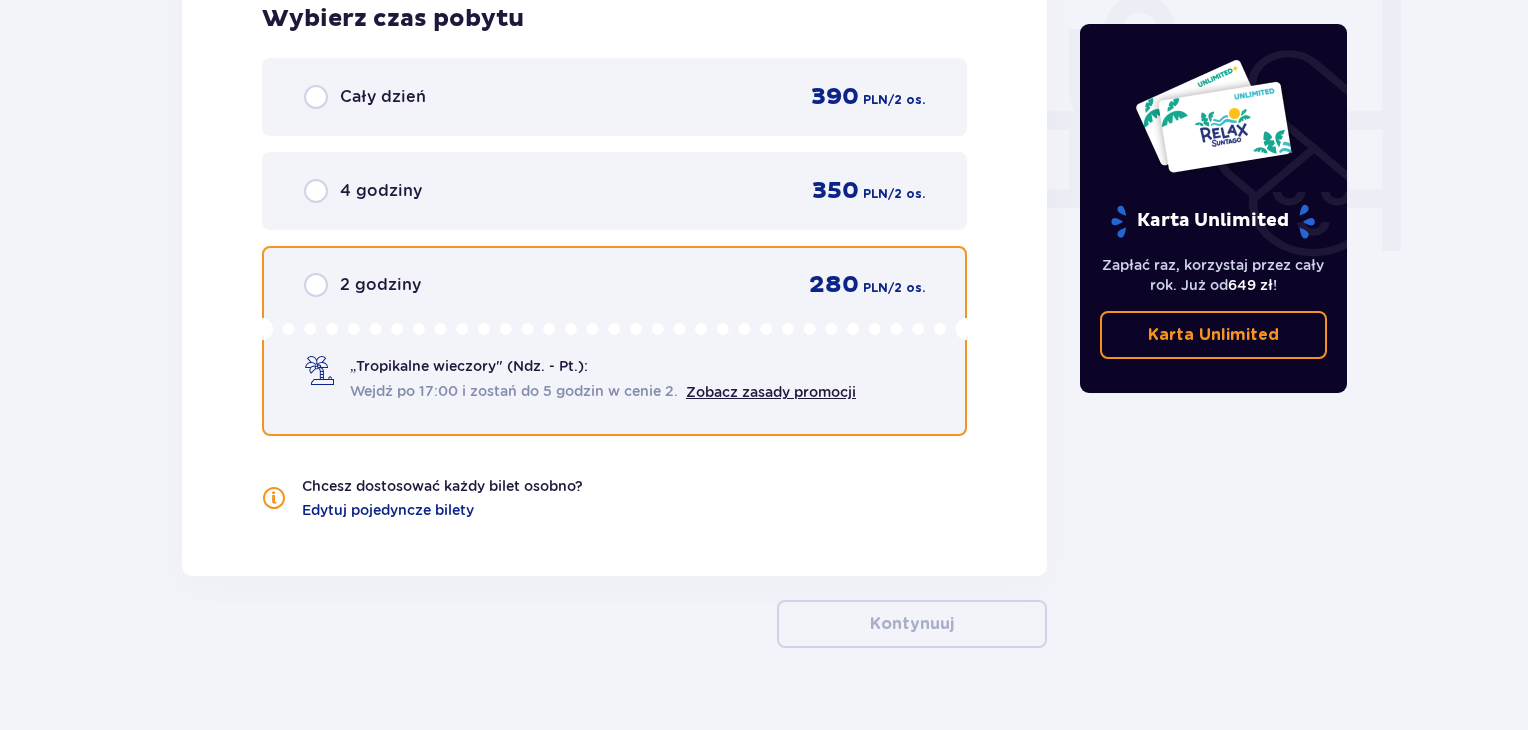click at bounding box center [316, 285] 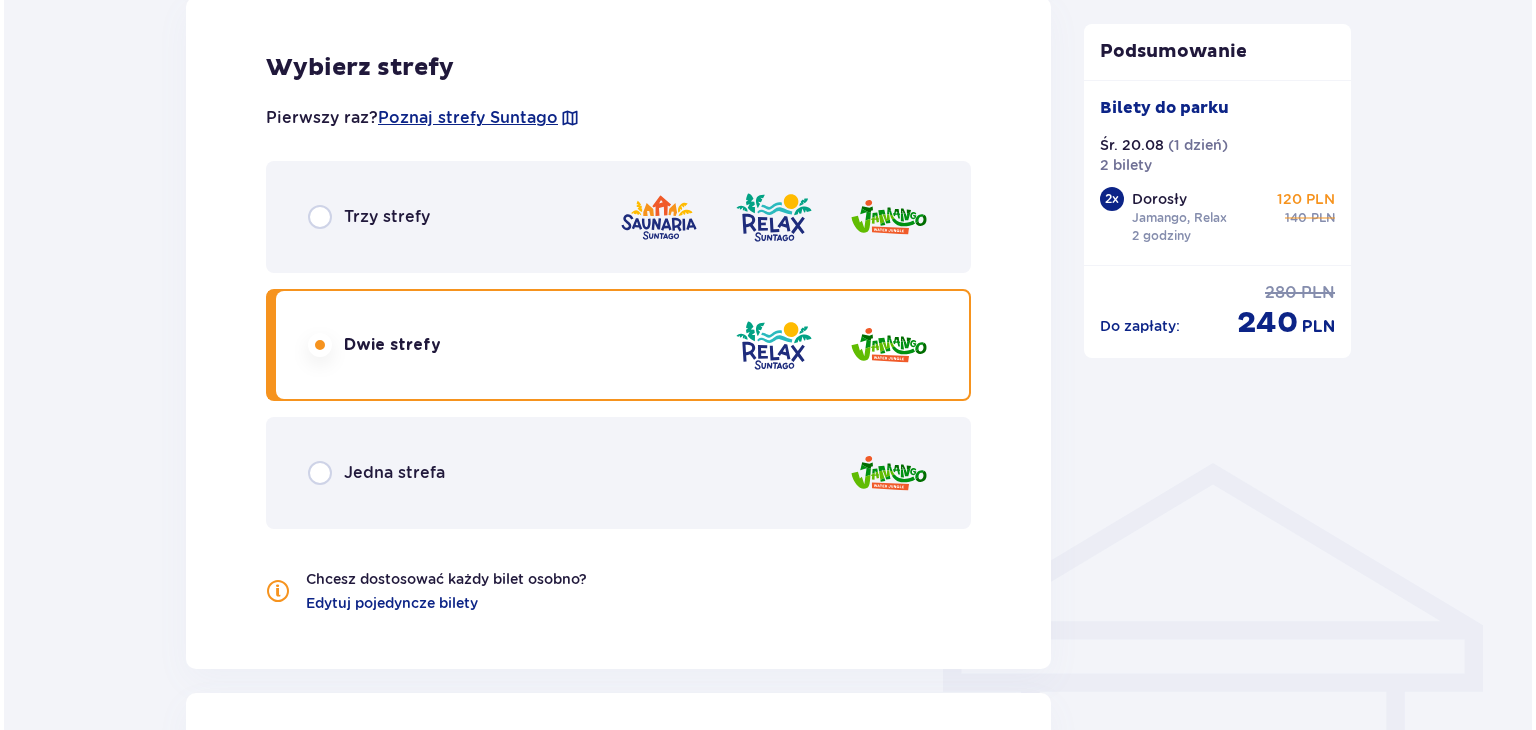 scroll, scrollTop: 1154, scrollLeft: 0, axis: vertical 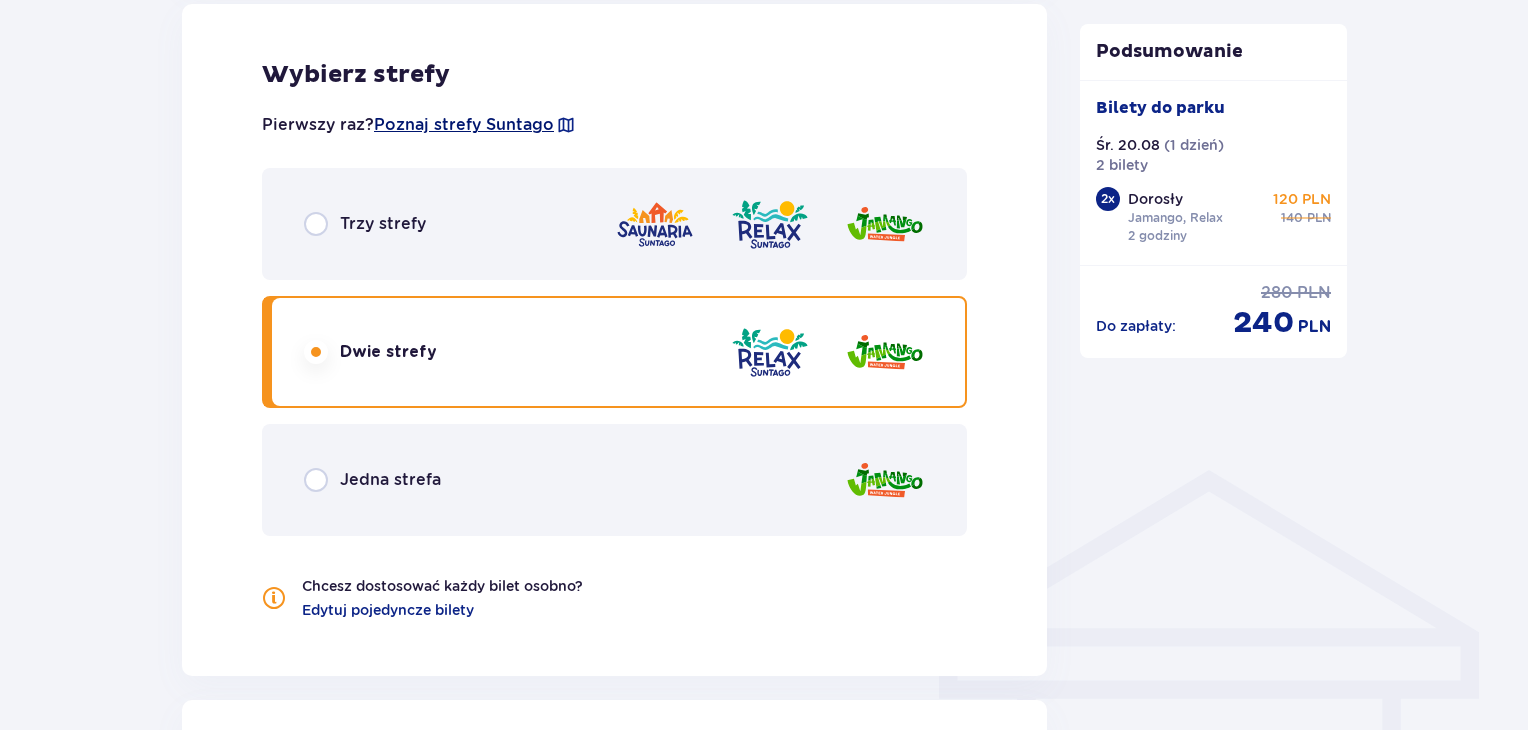 click on "Poznaj strefy Suntago" at bounding box center [464, 125] 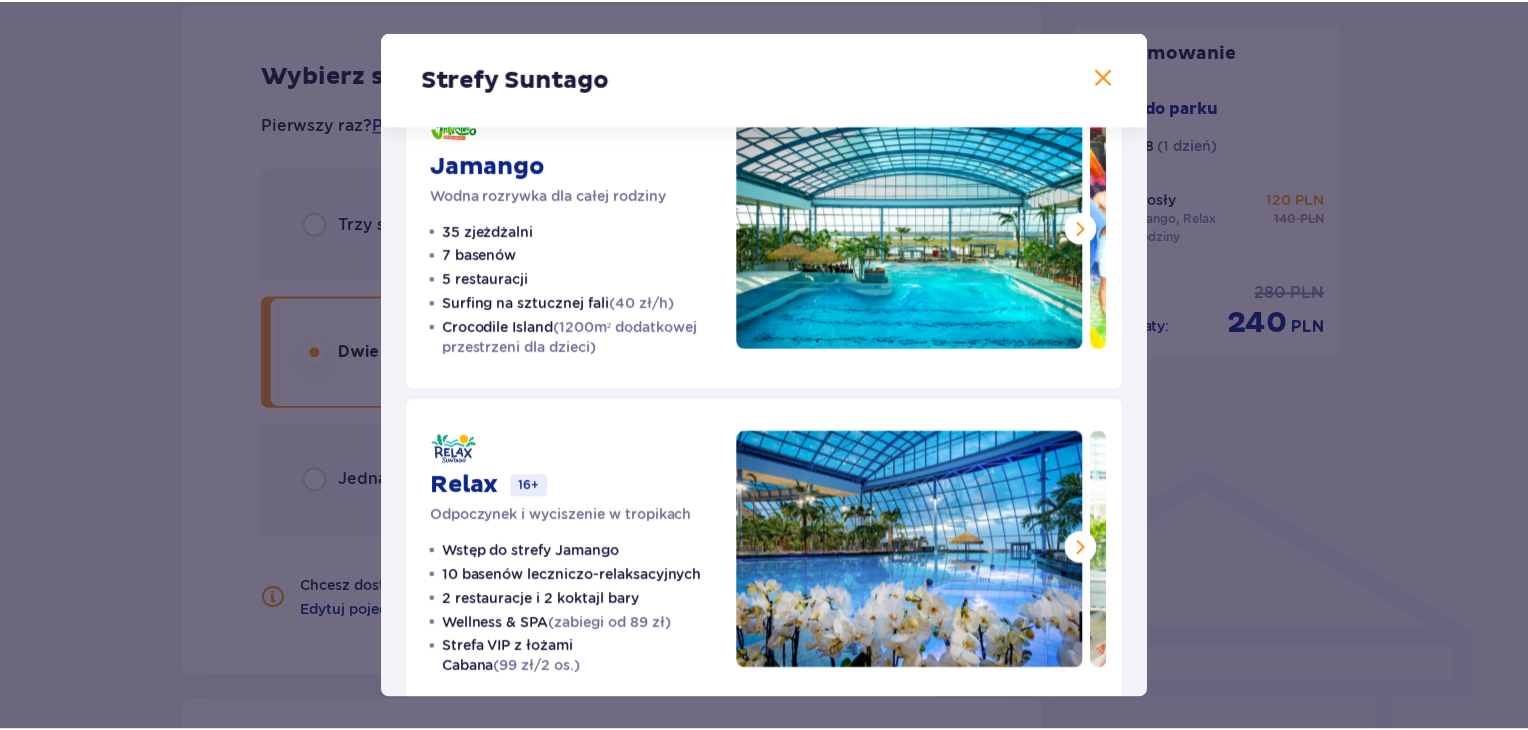 scroll, scrollTop: 418, scrollLeft: 0, axis: vertical 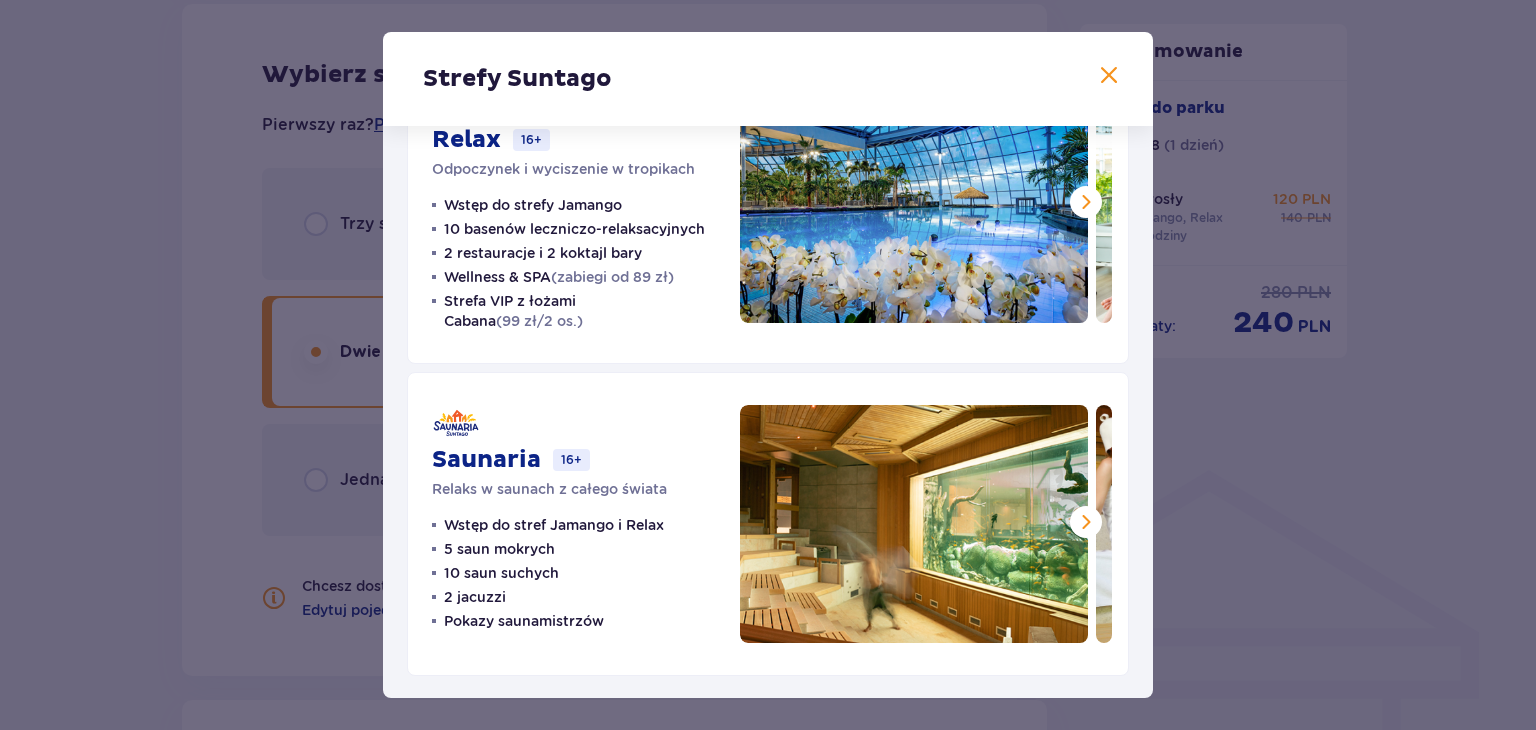 click on "Strefy Suntago Jamango Wodna rozrywka dla całej rodziny 35 zjeżdżalni 7 basenów 5 restauracji Surfing na sztucznej fali  (40 zł/h) Crocodile Island  (1200m² dodatkowej przestrzeni dla dzieci) Relax 16+ Odpoczynek i wyciszenie w tropikach Wstęp do strefy Jamango 10 basenów leczniczo-relaksacyjnych 2 restauracje i 2 koktajl bary Wellness & SPA  (zabiegi od 89 zł) Strefa VIP z łożami Cabana  (99 zł/2 os.) Saunaria 16+ Relaks w saunach z całego świata Wstęp do stref Jamango i Relax 5 saun mokrych 10 saun suchych 2 jacuzzi Pokazy saunamistrzów" at bounding box center (768, 365) 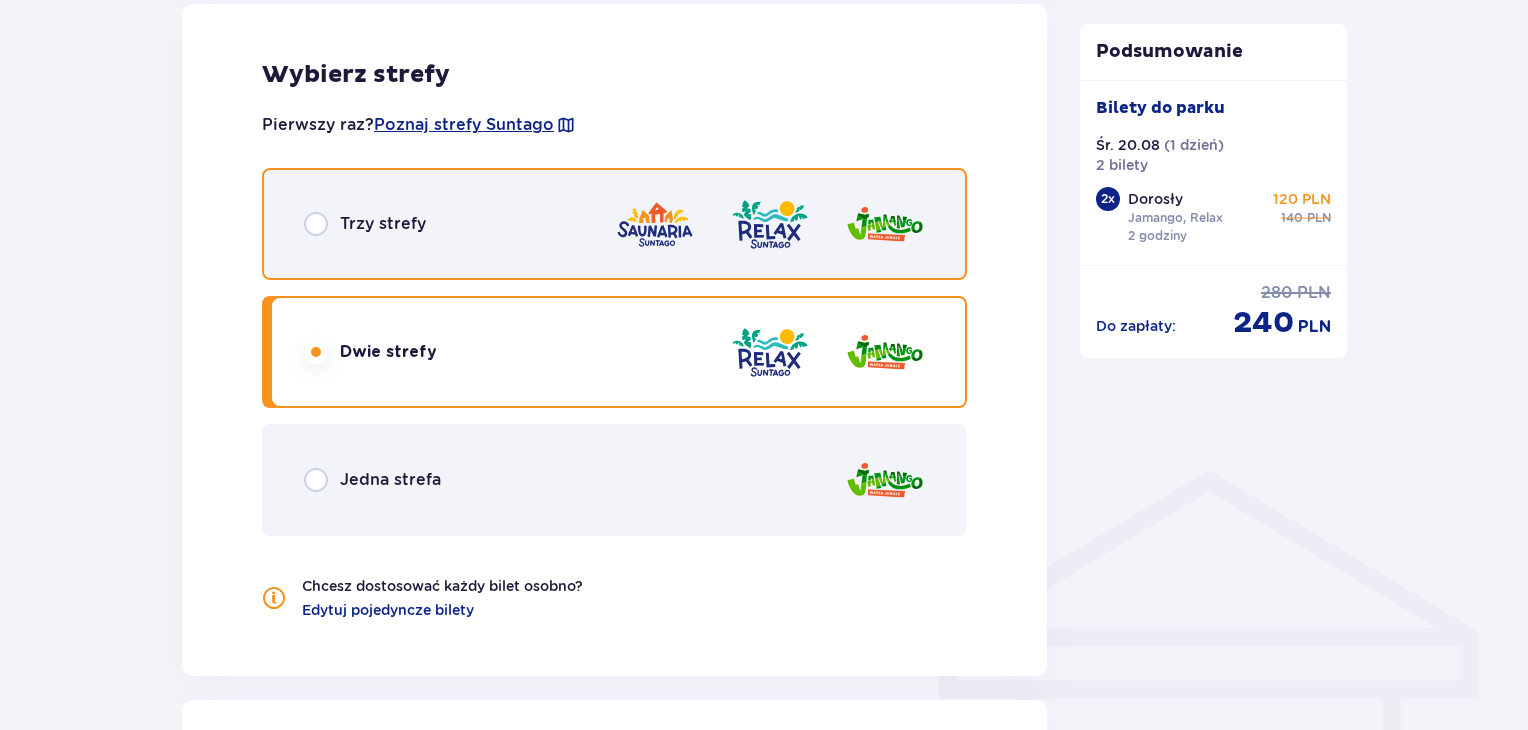 click at bounding box center [316, 224] 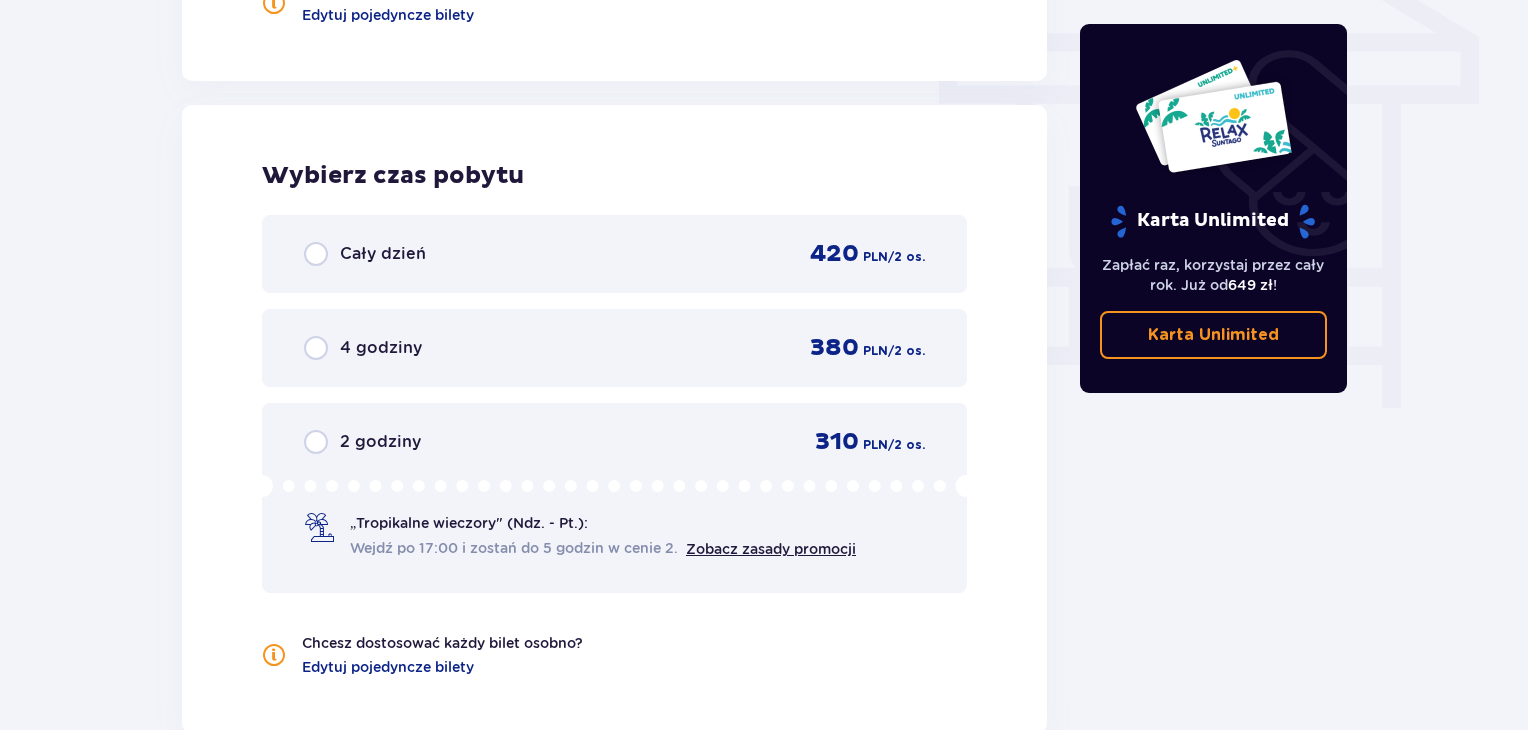 scroll, scrollTop: 1742, scrollLeft: 0, axis: vertical 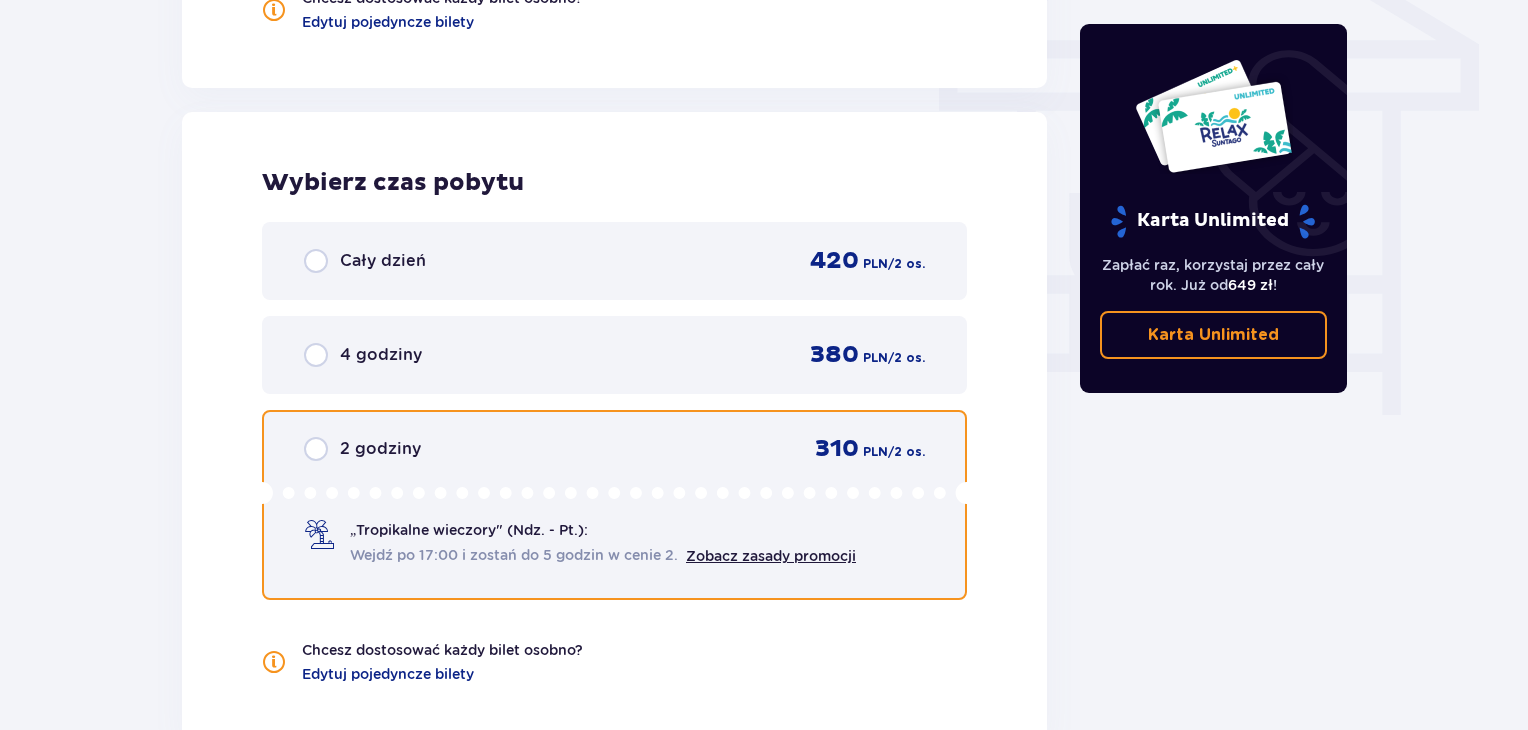 click at bounding box center (316, 449) 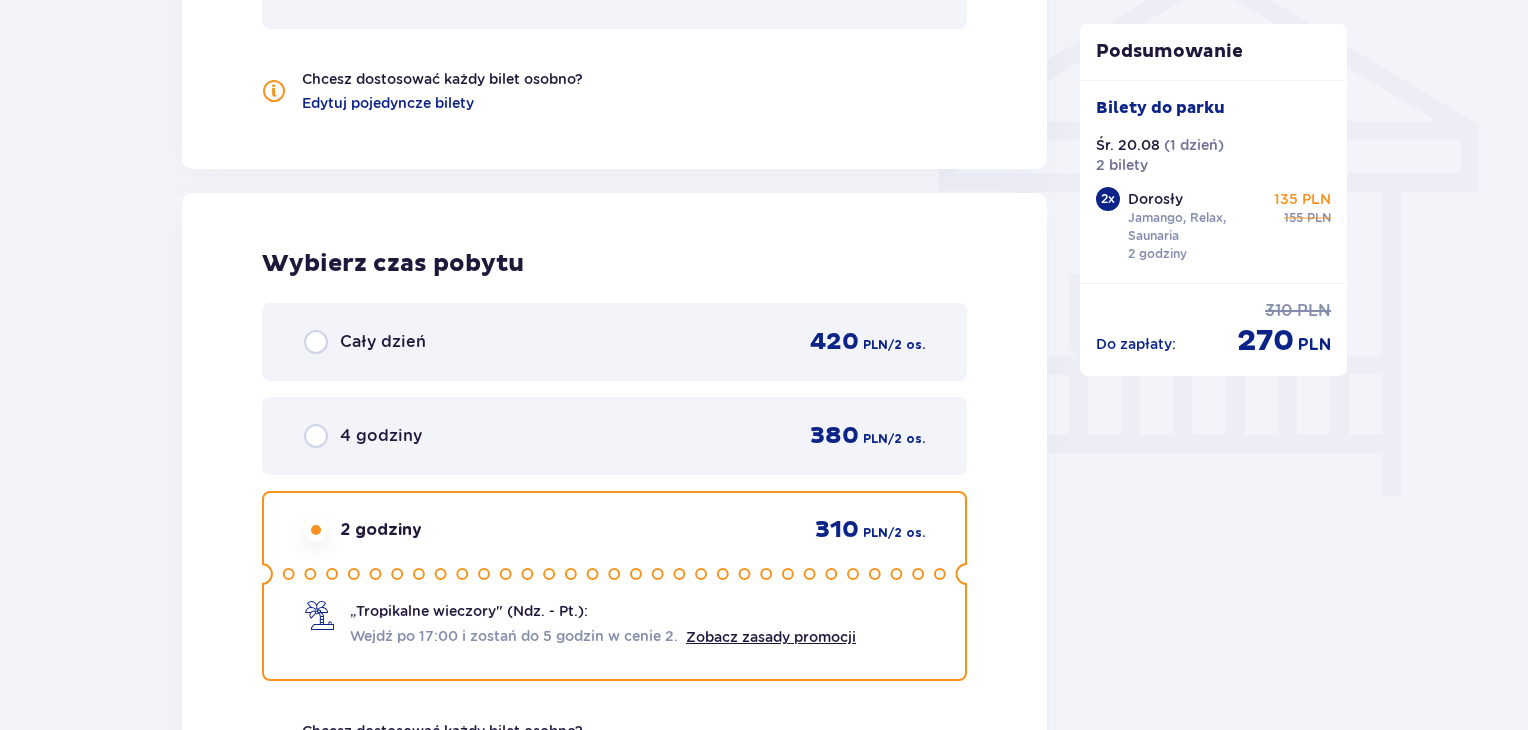 scroll, scrollTop: 1654, scrollLeft: 0, axis: vertical 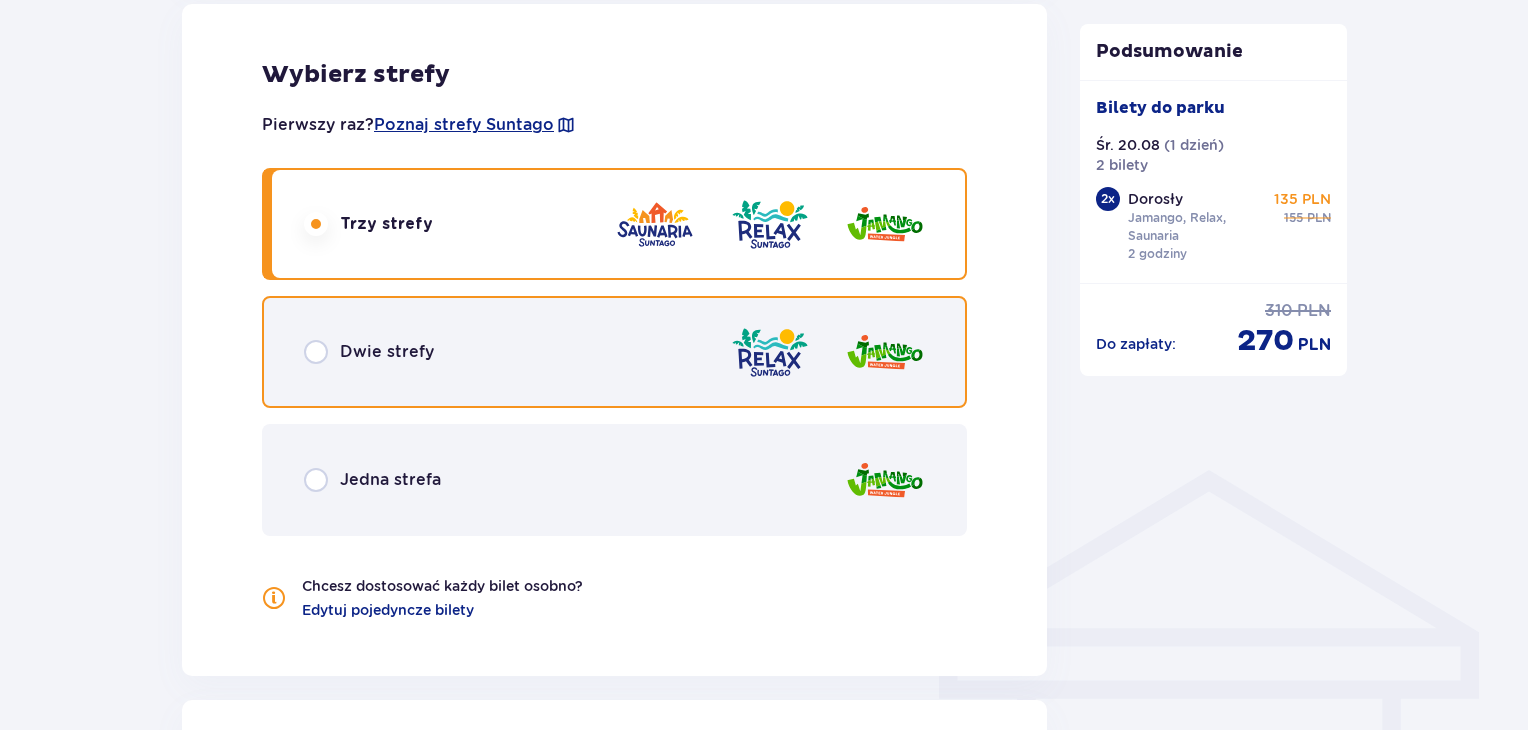 click at bounding box center [316, 352] 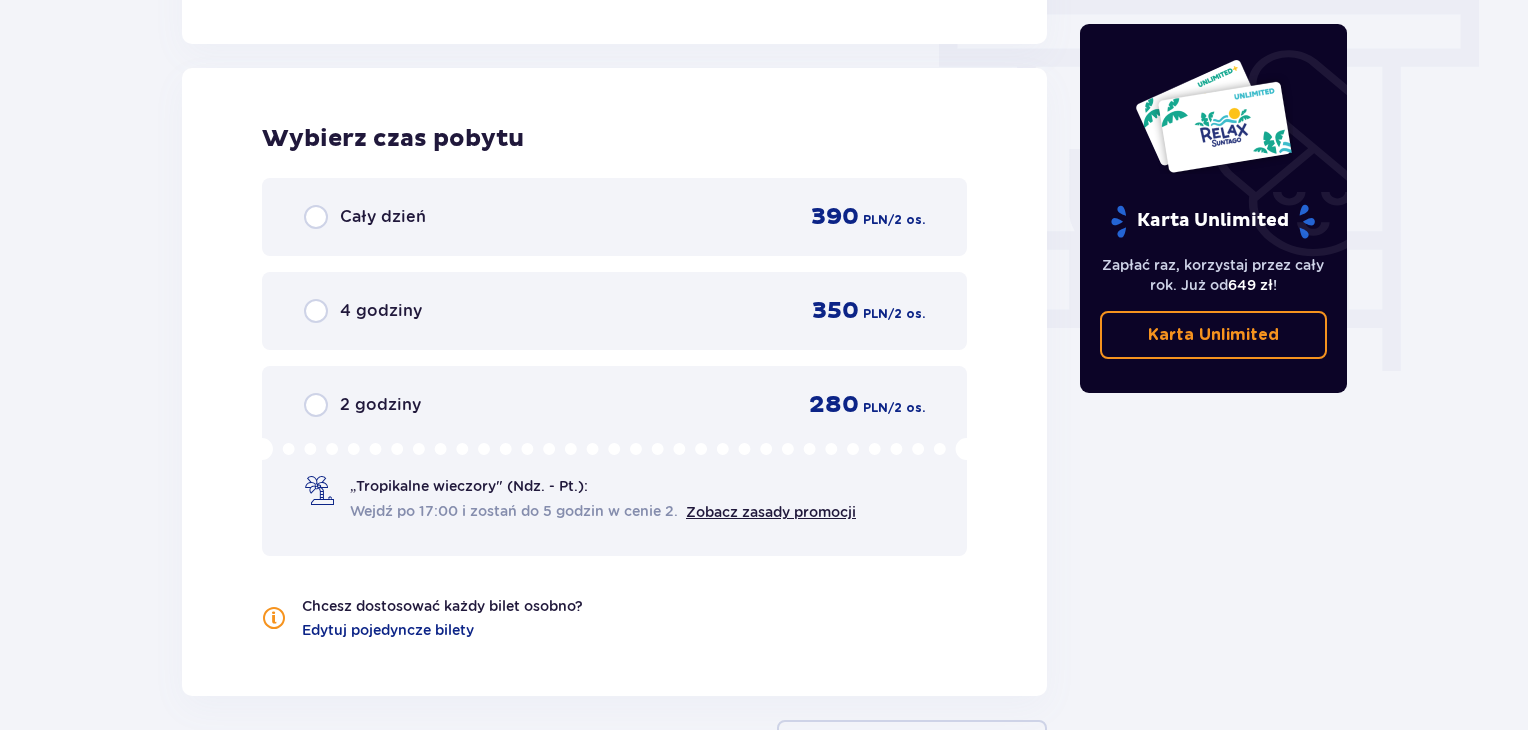scroll, scrollTop: 1806, scrollLeft: 0, axis: vertical 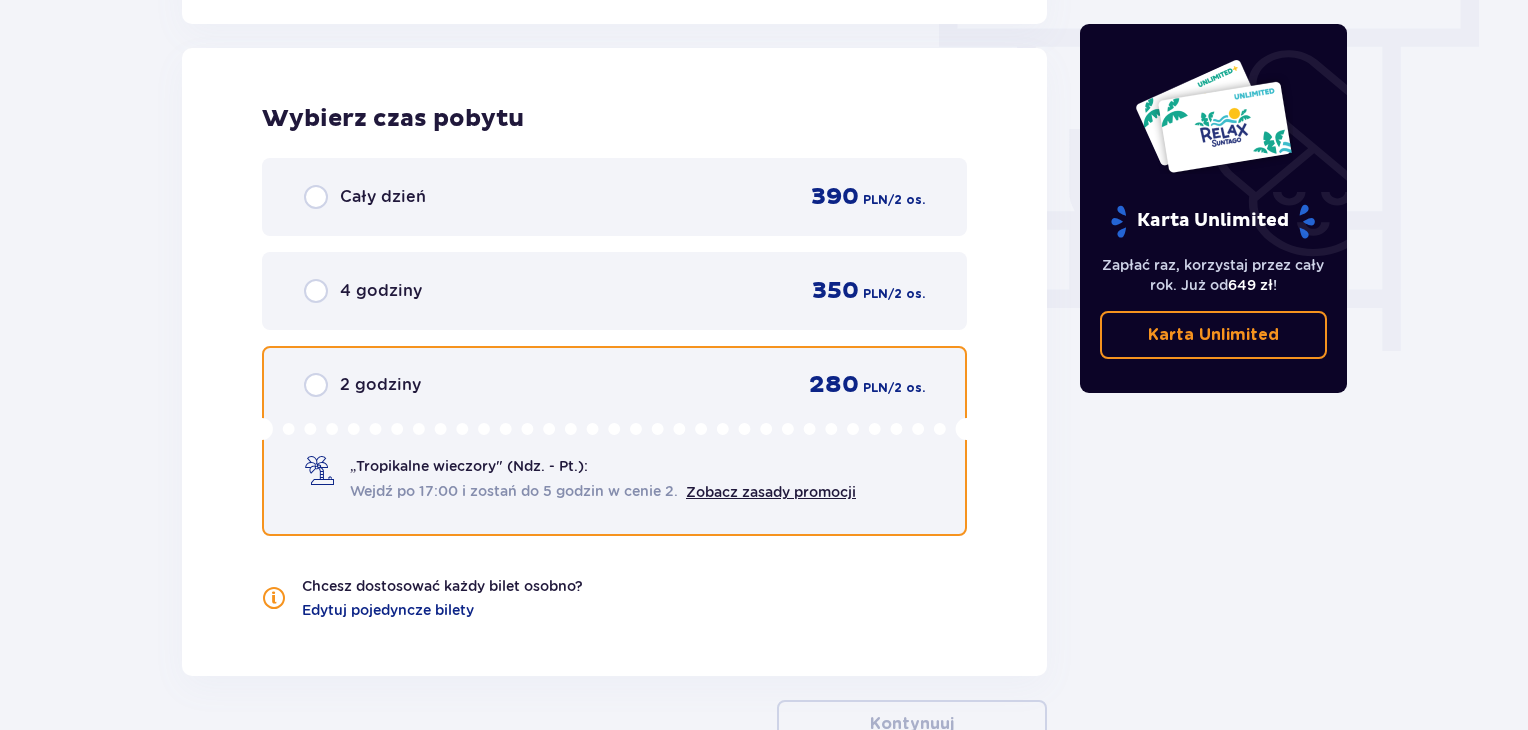 click at bounding box center [316, 385] 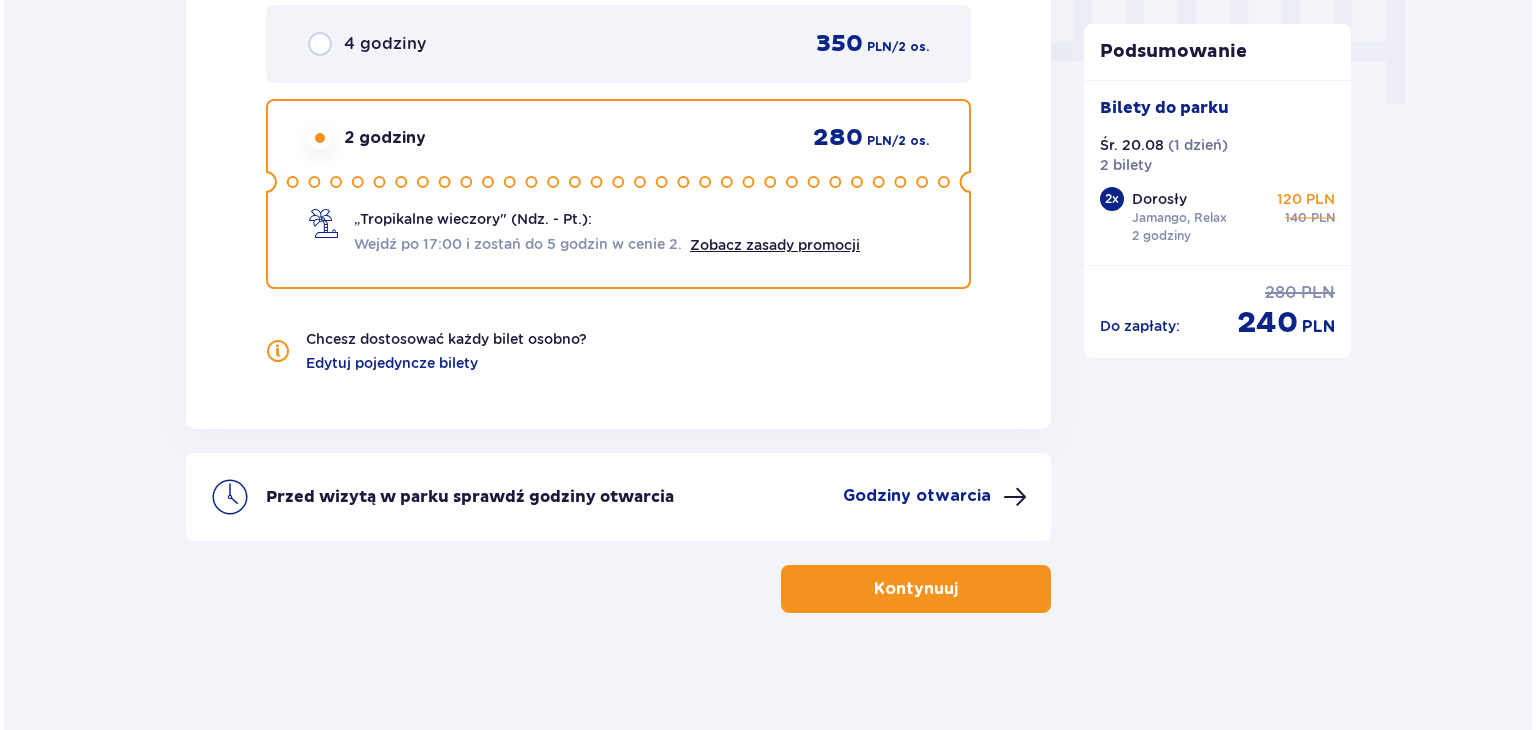 scroll, scrollTop: 2054, scrollLeft: 0, axis: vertical 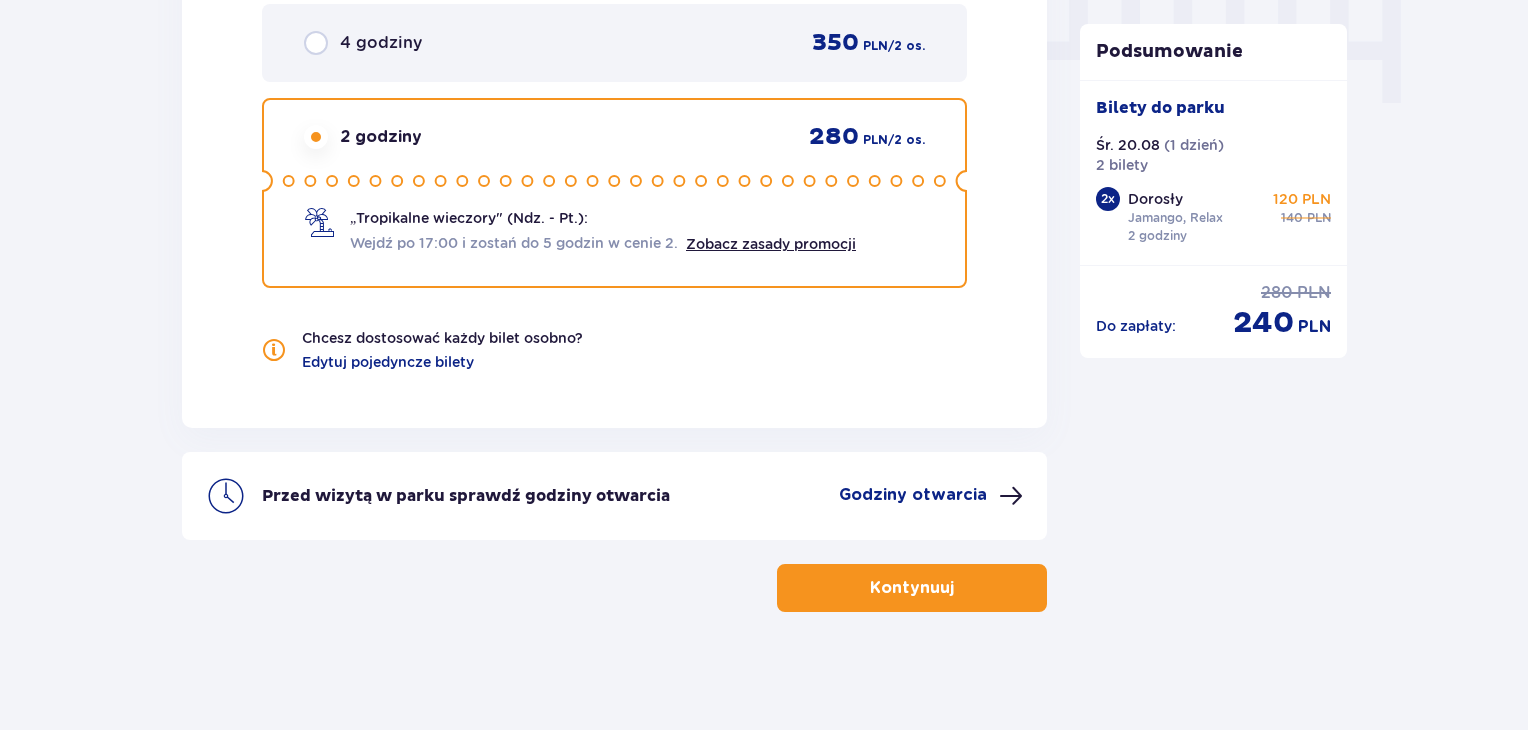 click on "Godziny otwarcia" at bounding box center [913, 495] 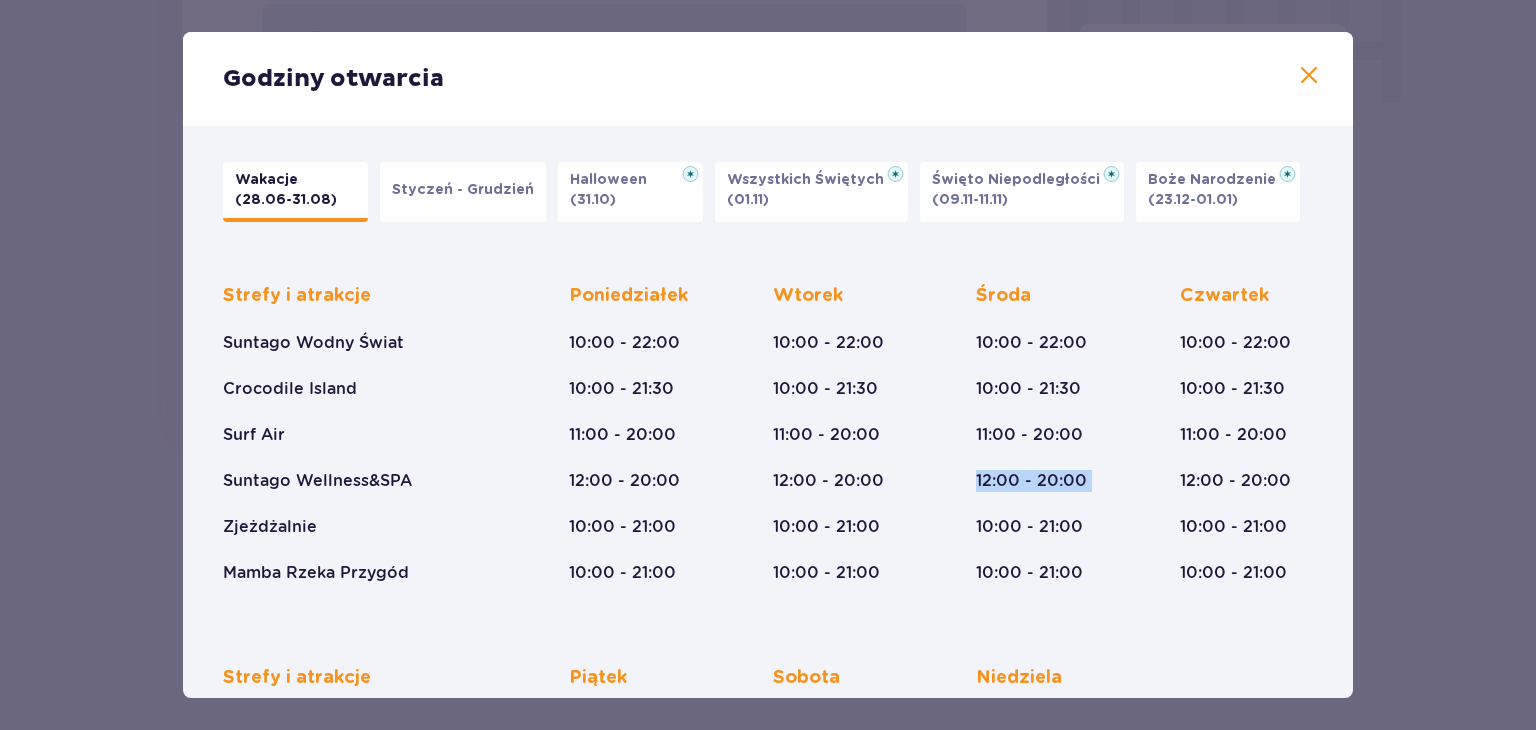 click on "Strefy i atrakcje Suntago Wodny Świat Crocodile Island Surf Air Suntago Wellness&SPA Zjeżdżalnie Mamba Rzeka Przygód Poniedziałek 10:00 - 22:00 10:00 - 21:30 11:00 - 20:00 12:00 - 20:00 10:00 - 21:00 10:00 - 21:00 Wtorek 10:00 - 22:00 10:00 - 21:30 11:00 - 20:00 12:00 - 20:00 10:00 - 21:00 10:00 - 21:00 Środa 10:00 - 22:00 10:00 - 21:30 11:00 - 20:00 12:00 - 20:00 10:00 - 21:00 10:00 - 21:00 Czwartek 10:00 - 22:00 10:00 - 21:30 11:00 - 20:00 12:00 - 20:00 10:00 - 21:00 10:00 - 21:00" at bounding box center [768, 418] 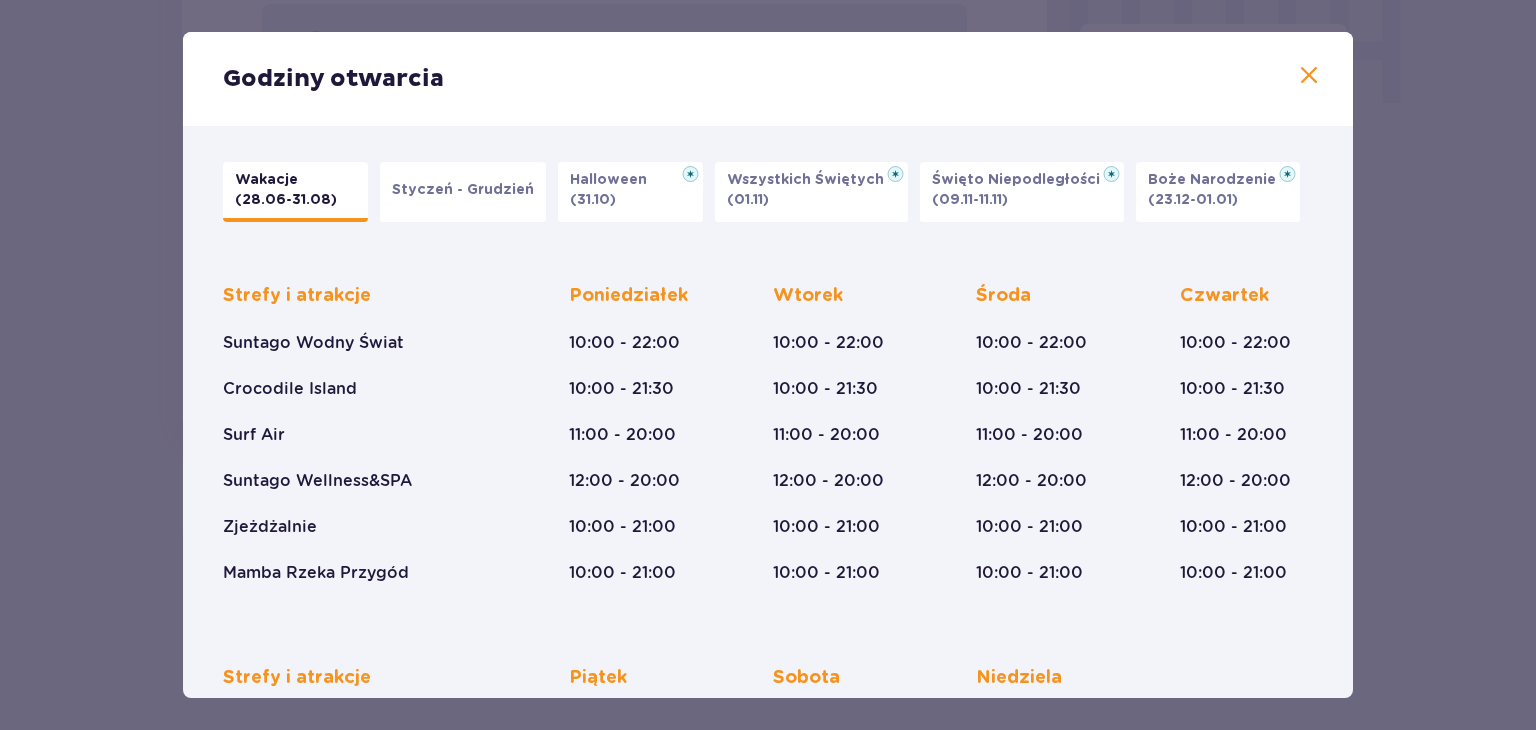 click on "Strefy i atrakcje Suntago Wodny Świat Crocodile Island Surf Air Suntago Wellness&SPA Zjeżdżalnie Mamba Rzeka Przygód Poniedziałek 10:00 - 22:00 10:00 - 21:30 11:00 - 20:00 12:00 - 20:00 10:00 - 21:00 10:00 - 21:00 Wtorek 10:00 - 22:00 10:00 - 21:30 11:00 - 20:00 12:00 - 20:00 10:00 - 21:00 10:00 - 21:00 Środa 10:00 - 22:00 10:00 - 21:30 11:00 - 20:00 12:00 - 20:00 10:00 - 21:00 10:00 - 21:00 Czwartek 10:00 - 22:00 10:00 - 21:30 11:00 - 20:00 12:00 - 20:00 10:00 - 21:00 10:00 - 21:00" at bounding box center [768, 418] 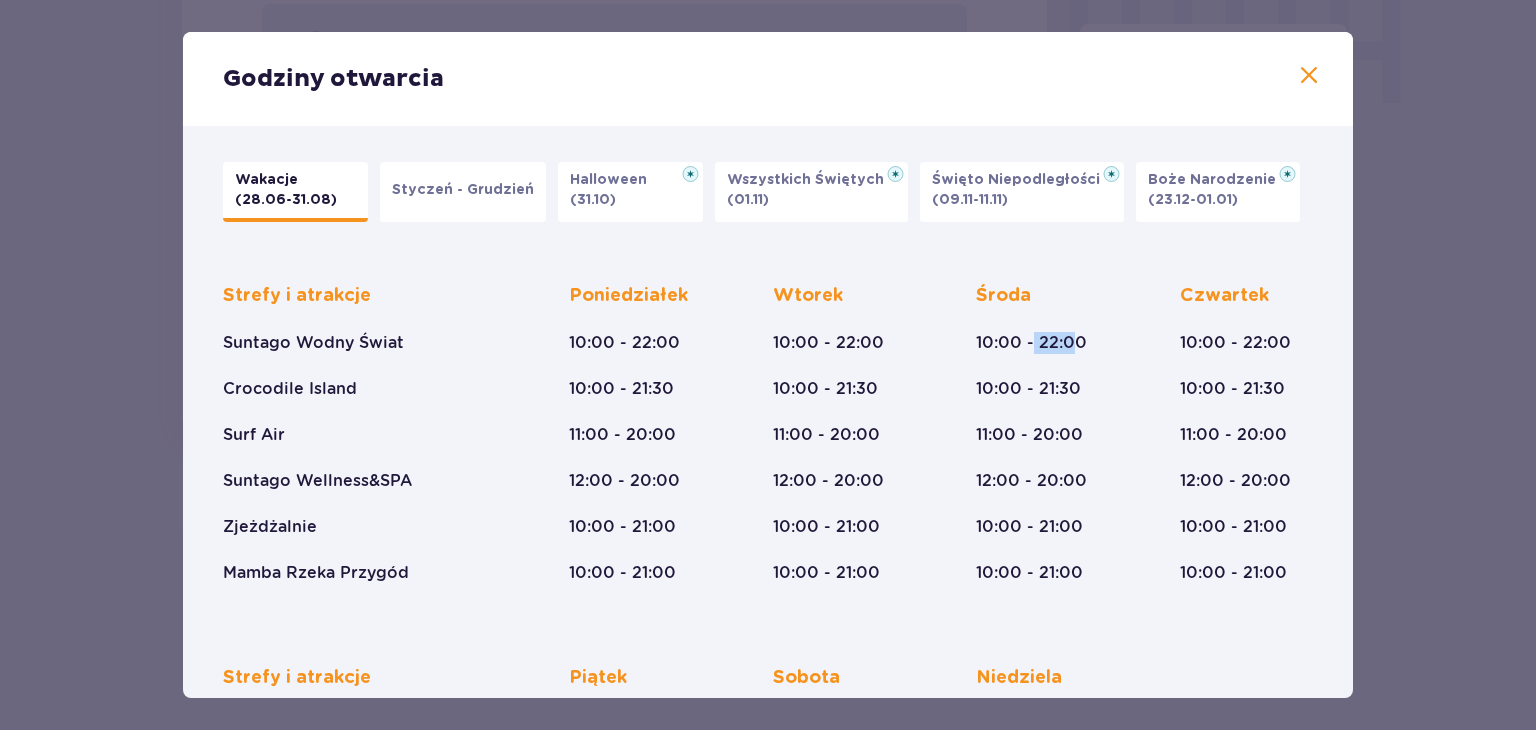 drag, startPoint x: 1032, startPoint y: 341, endPoint x: 1076, endPoint y: 344, distance: 44.102154 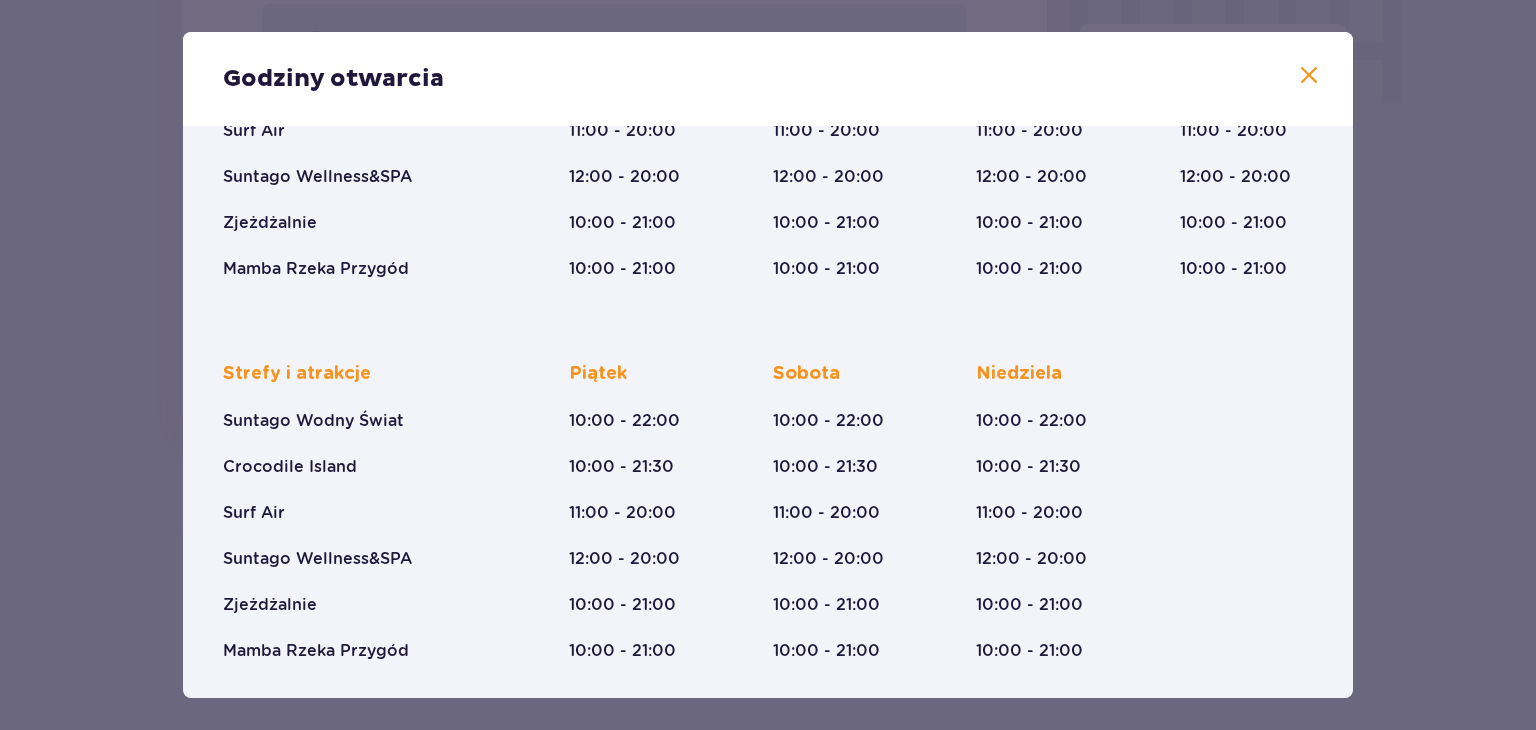 scroll, scrollTop: 308, scrollLeft: 0, axis: vertical 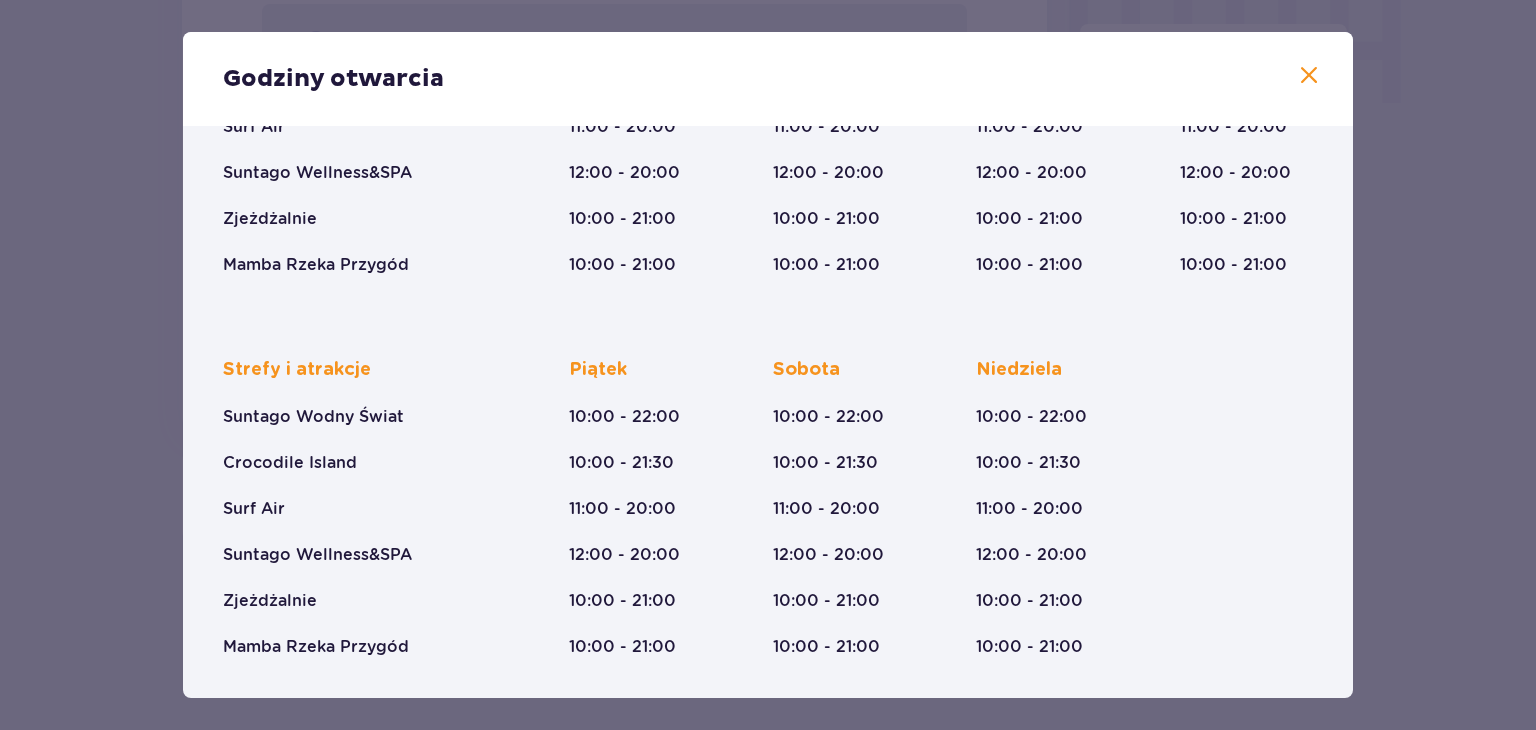 click on "11:00 - 20:00" at bounding box center [1029, 509] 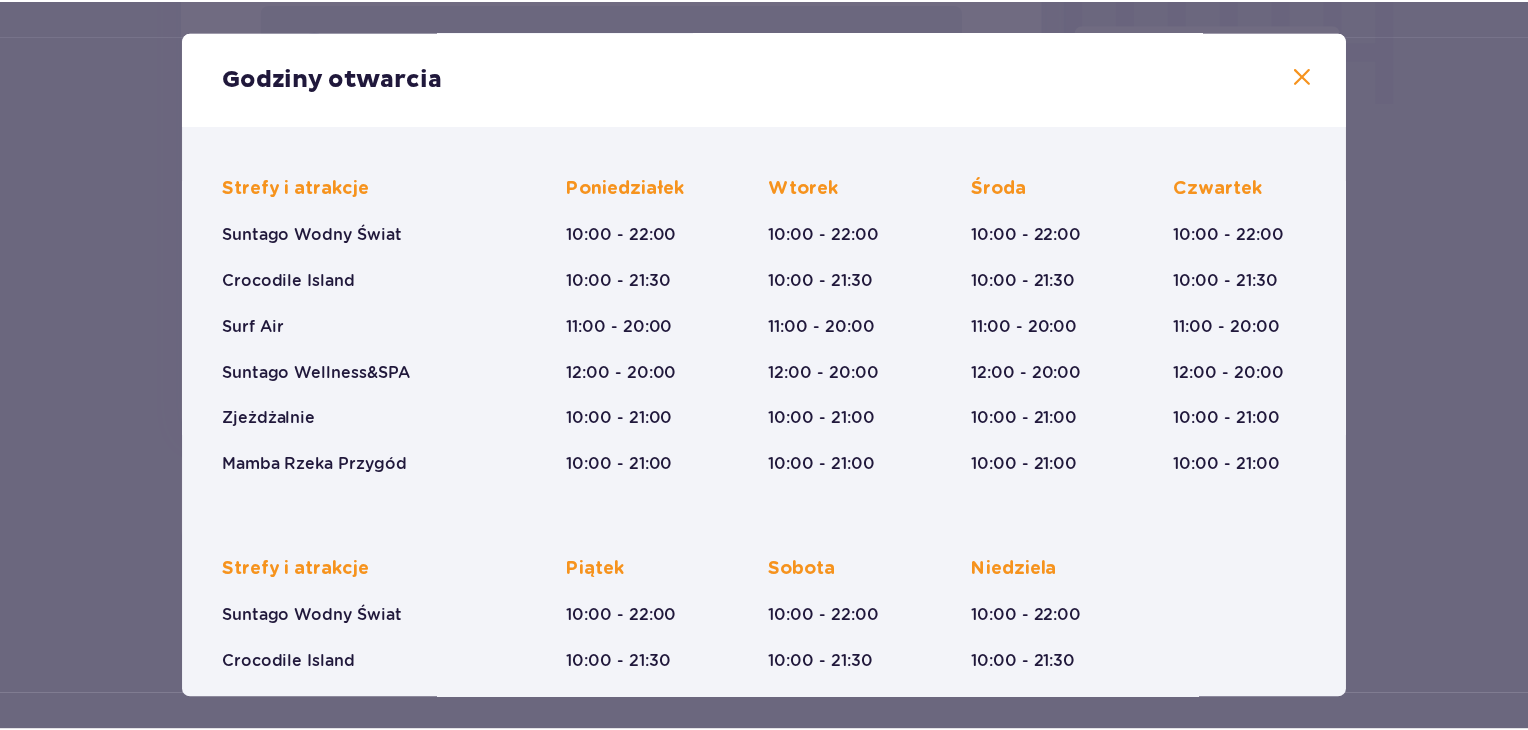 scroll, scrollTop: 0, scrollLeft: 0, axis: both 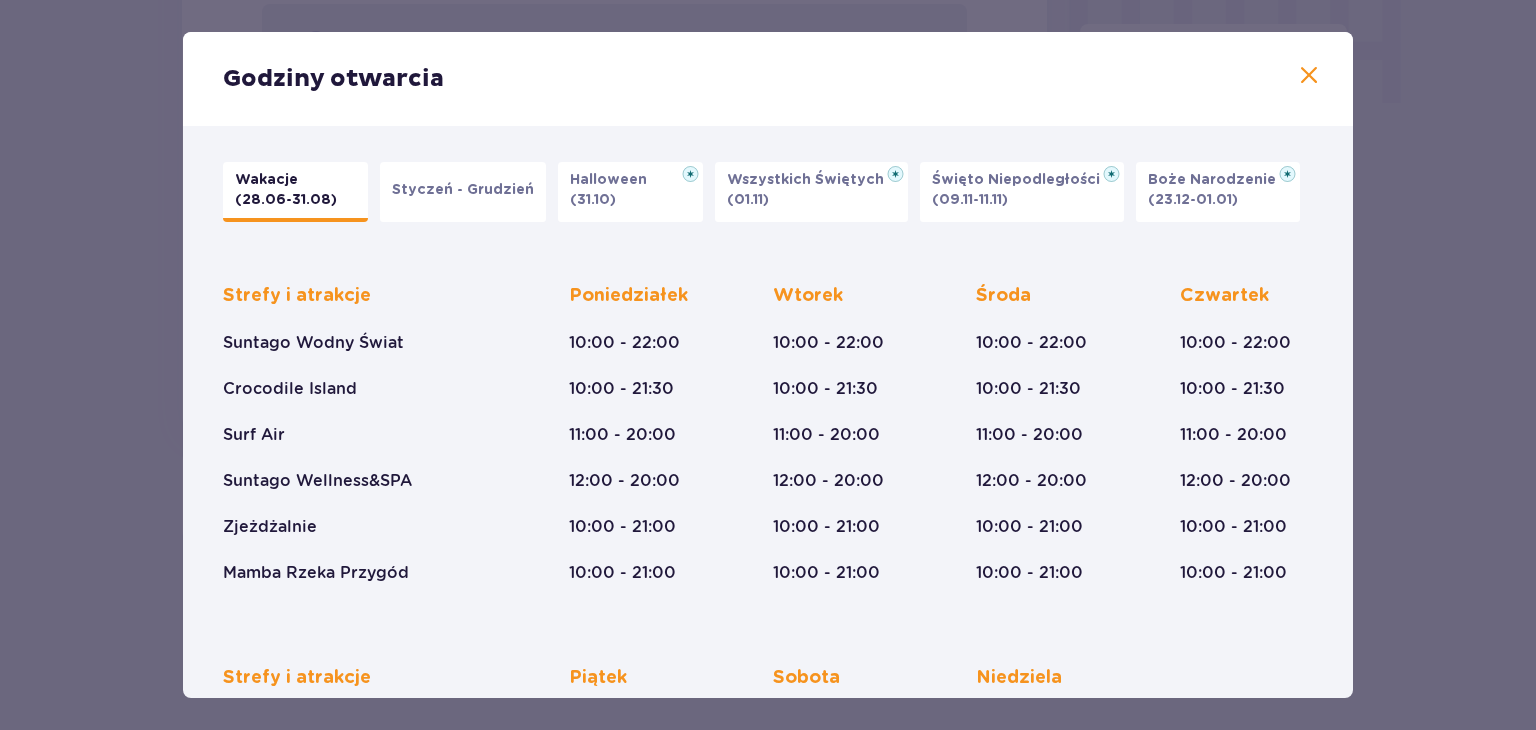 click on "Godziny otwarcia Wakacje  (28.06-31.08) Styczeń - Grudzień Halloween  (31.10) Wszystkich Świętych  (01.11) Święto Niepodległości  (09.11-11.11) Boże Narodzenie  (23.12-01.01) Strefy i atrakcje Suntago Wodny Świat Crocodile Island Surf Air Suntago Wellness&SPA Zjeżdżalnie Mamba Rzeka Przygód Poniedziałek 10:00 - 22:00 10:00 - 21:30 11:00 - 20:00 12:00 - 20:00 10:00 - 21:00 10:00 - 21:00 Wtorek 10:00 - 22:00 10:00 - 21:30 11:00 - 20:00 12:00 - 20:00 10:00 - 21:00 10:00 - 21:00 Środa 10:00 - 22:00 10:00 - 21:30 11:00 - 20:00 12:00 - 20:00 10:00 - 21:00 10:00 - 21:00 Czwartek 10:00 - 22:00 10:00 - 21:30 11:00 - 20:00 12:00 - 20:00 10:00 - 21:00 10:00 - 21:00 Strefy i atrakcje Suntago Wodny Świat Crocodile Island Surf Air Suntago Wellness&SPA Zjeżdżalnie Mamba Rzeka Przygód Piątek 10:00 - 22:00 10:00 - 21:30 11:00 - 20:00 12:00 - 20:00 10:00 - 21:00 10:00 - 21:00 Sobota 10:00 - 22:00 10:00 - 21:30 11:00 - 20:00 12:00 - 20:00 10:00 - 21:00 10:00 - 21:00 Niedziela 10:00 - 22:00 10:00 - 21:30" at bounding box center (768, 365) 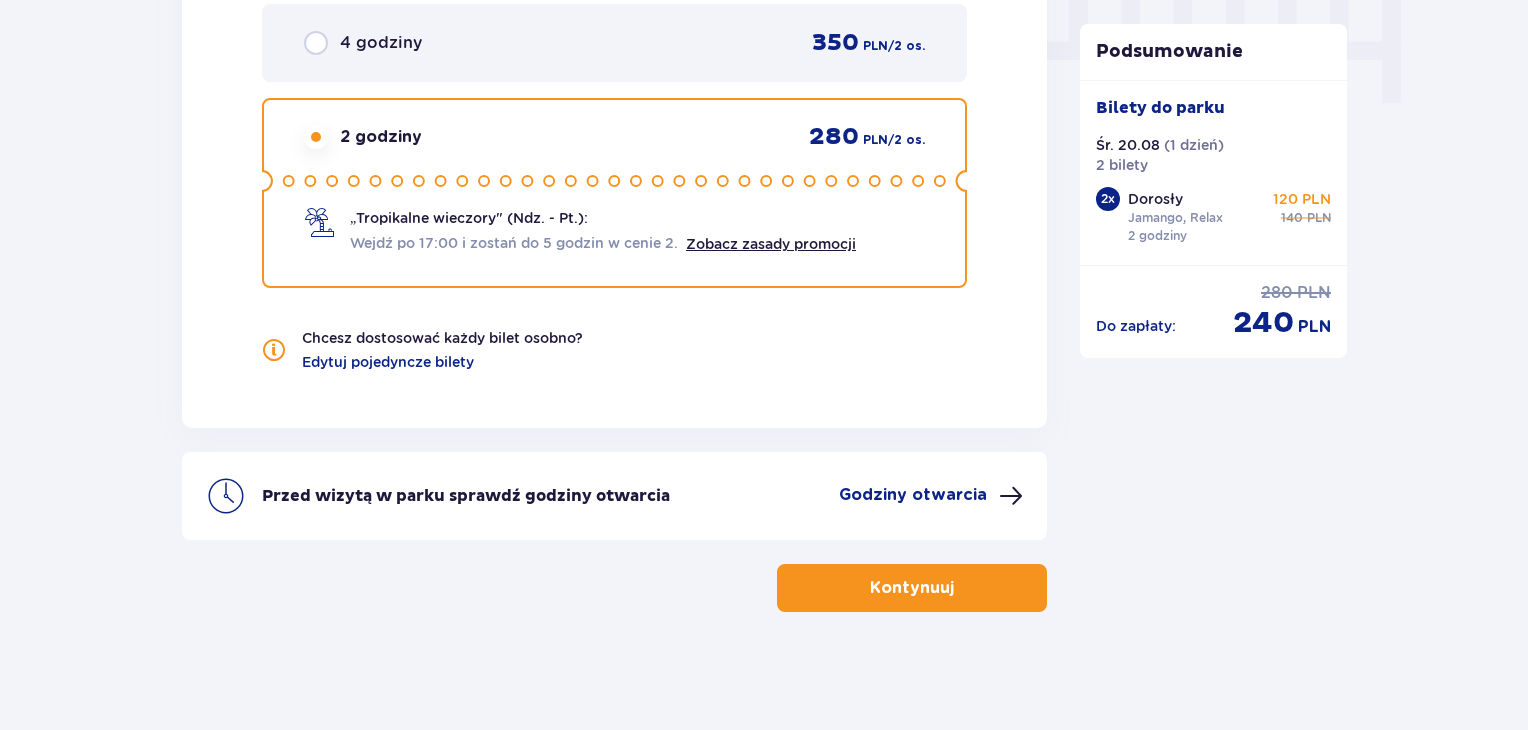 click on "Kontynuuj" at bounding box center (912, 588) 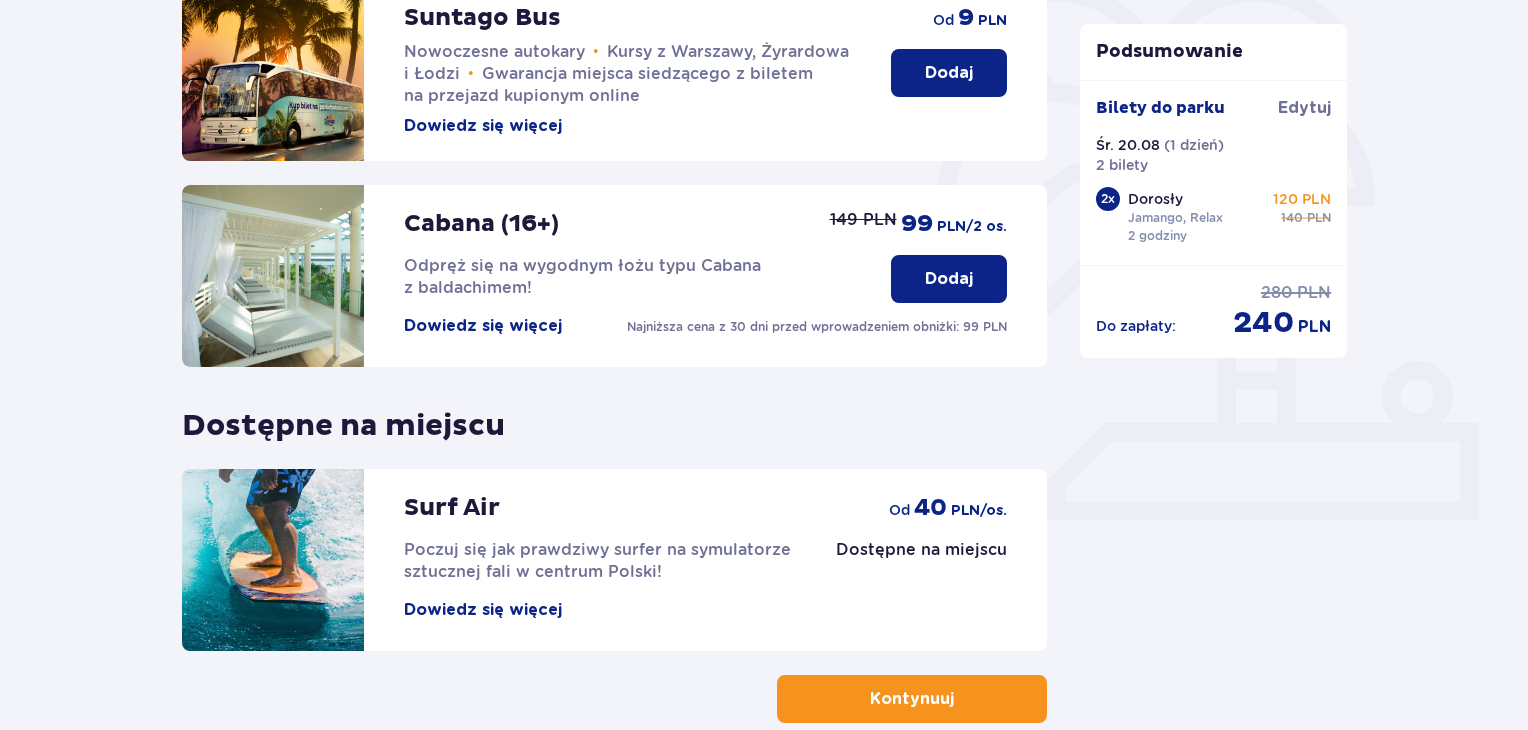 scroll, scrollTop: 600, scrollLeft: 0, axis: vertical 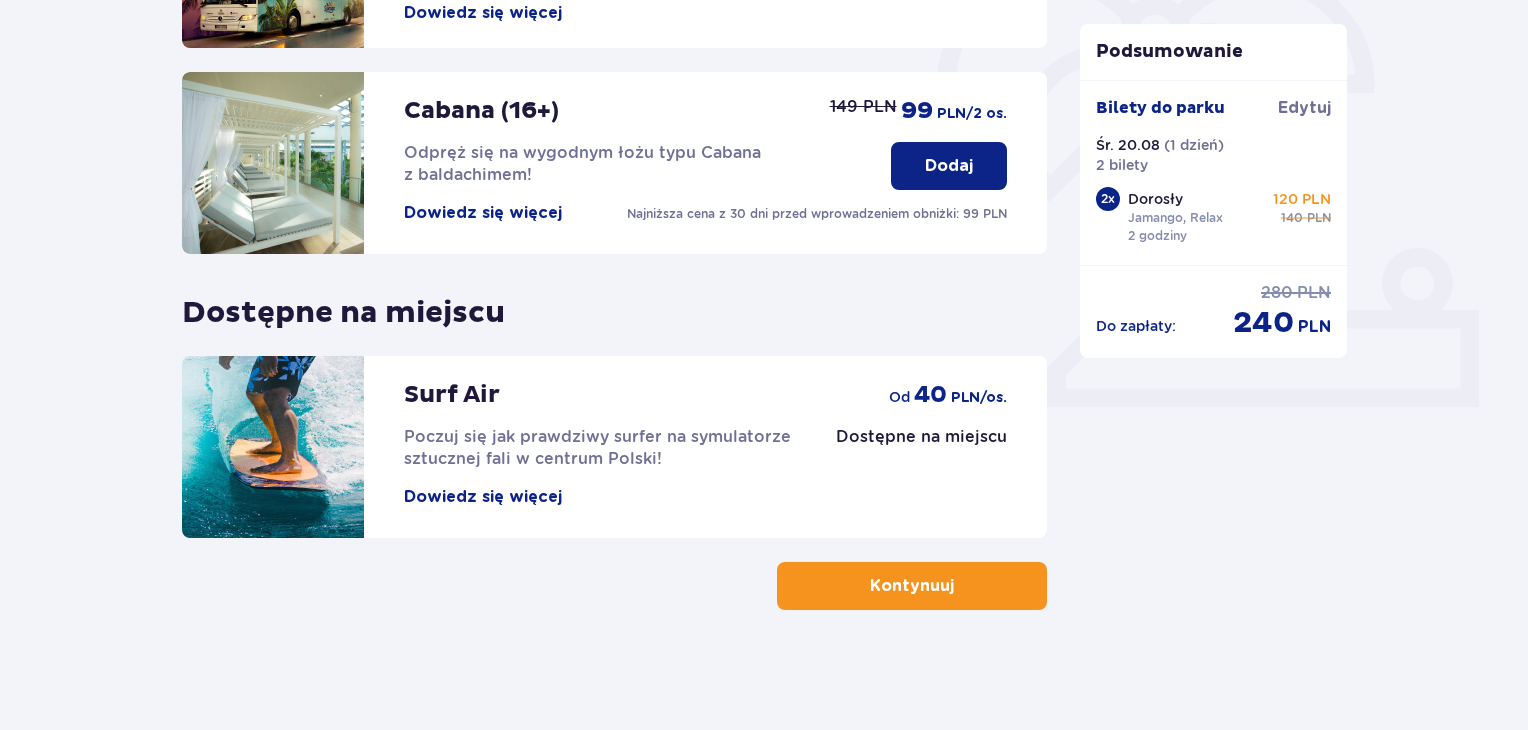 click at bounding box center [958, 586] 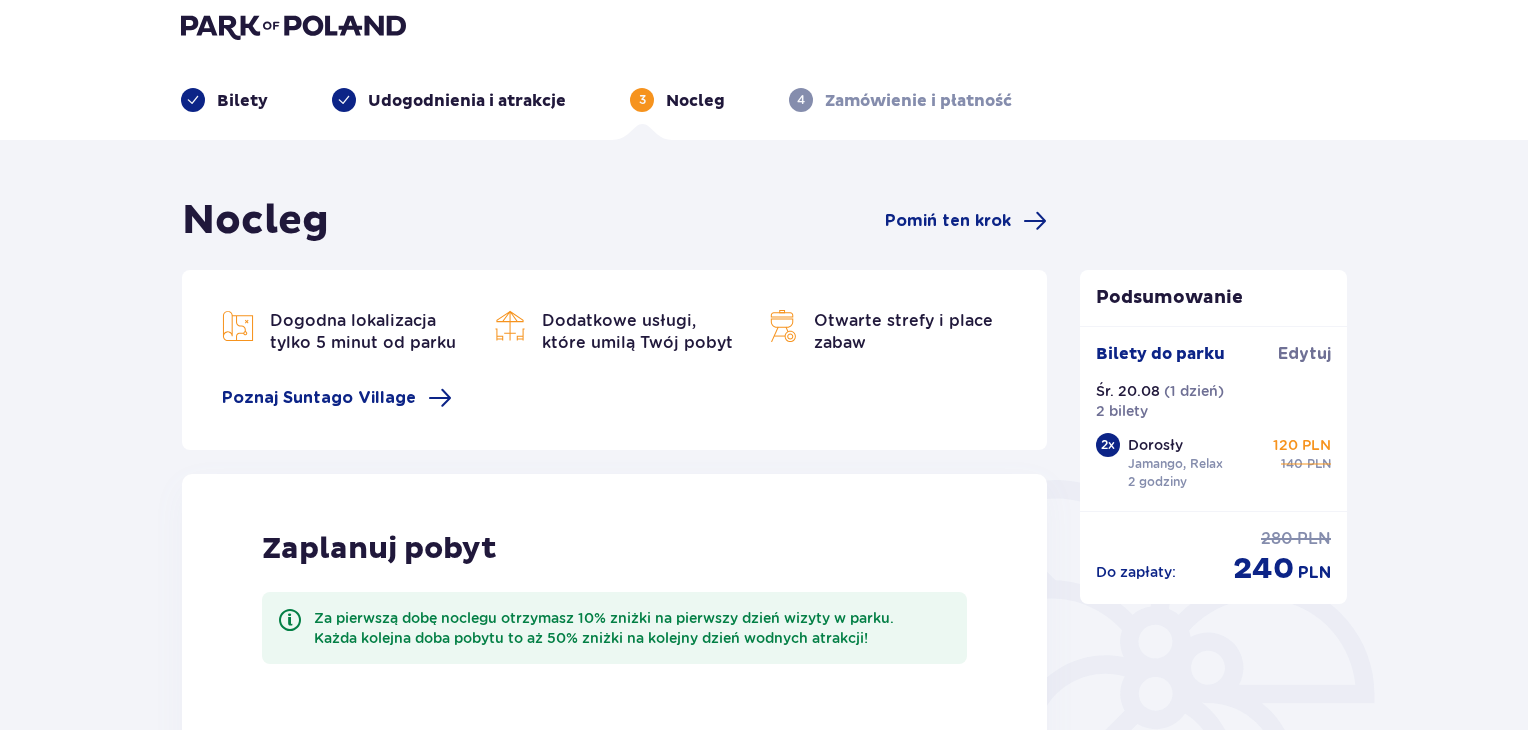 scroll, scrollTop: 0, scrollLeft: 0, axis: both 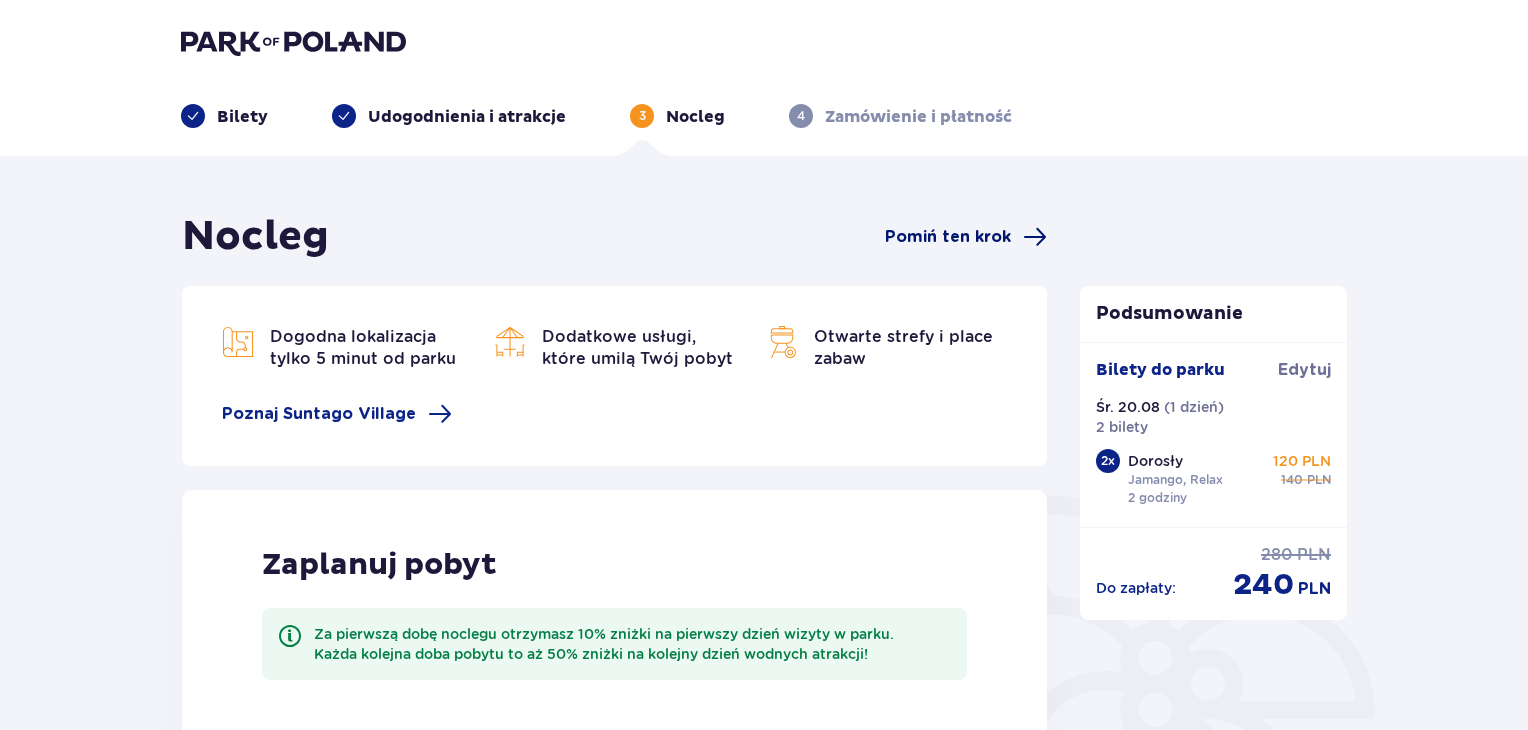 click on "Pomiń ten krok" at bounding box center [948, 237] 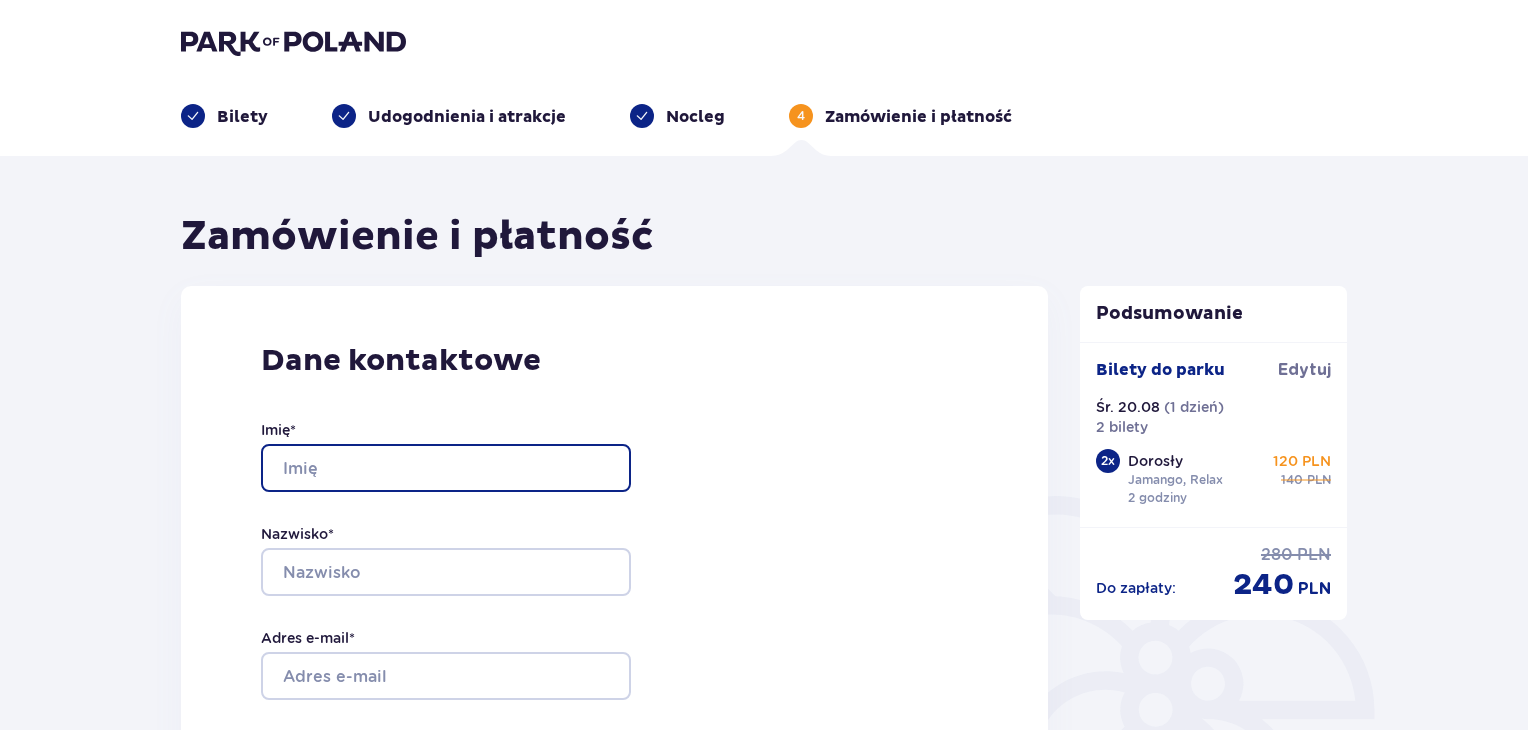 click on "Imię *" at bounding box center [446, 468] 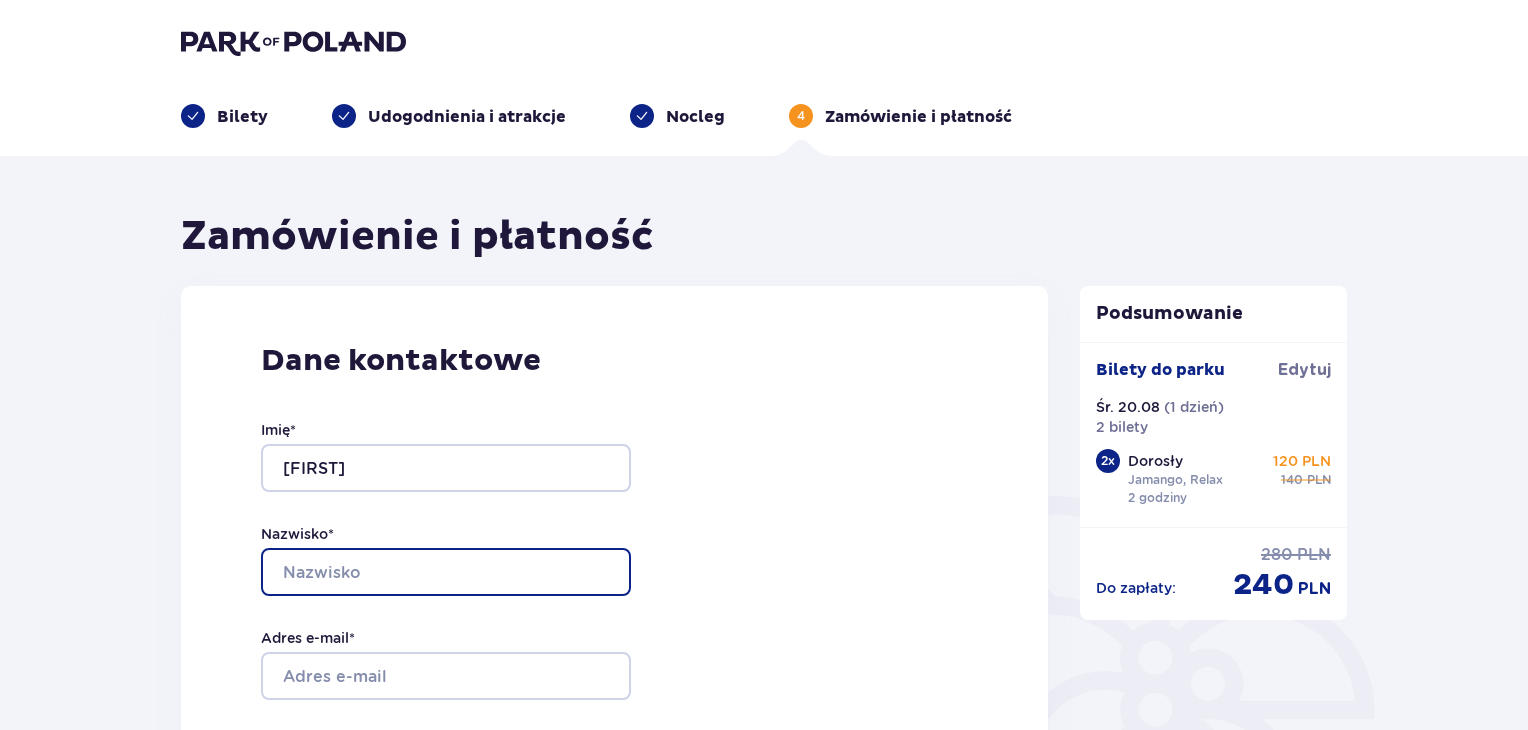 type on "Banaszkiewicz" 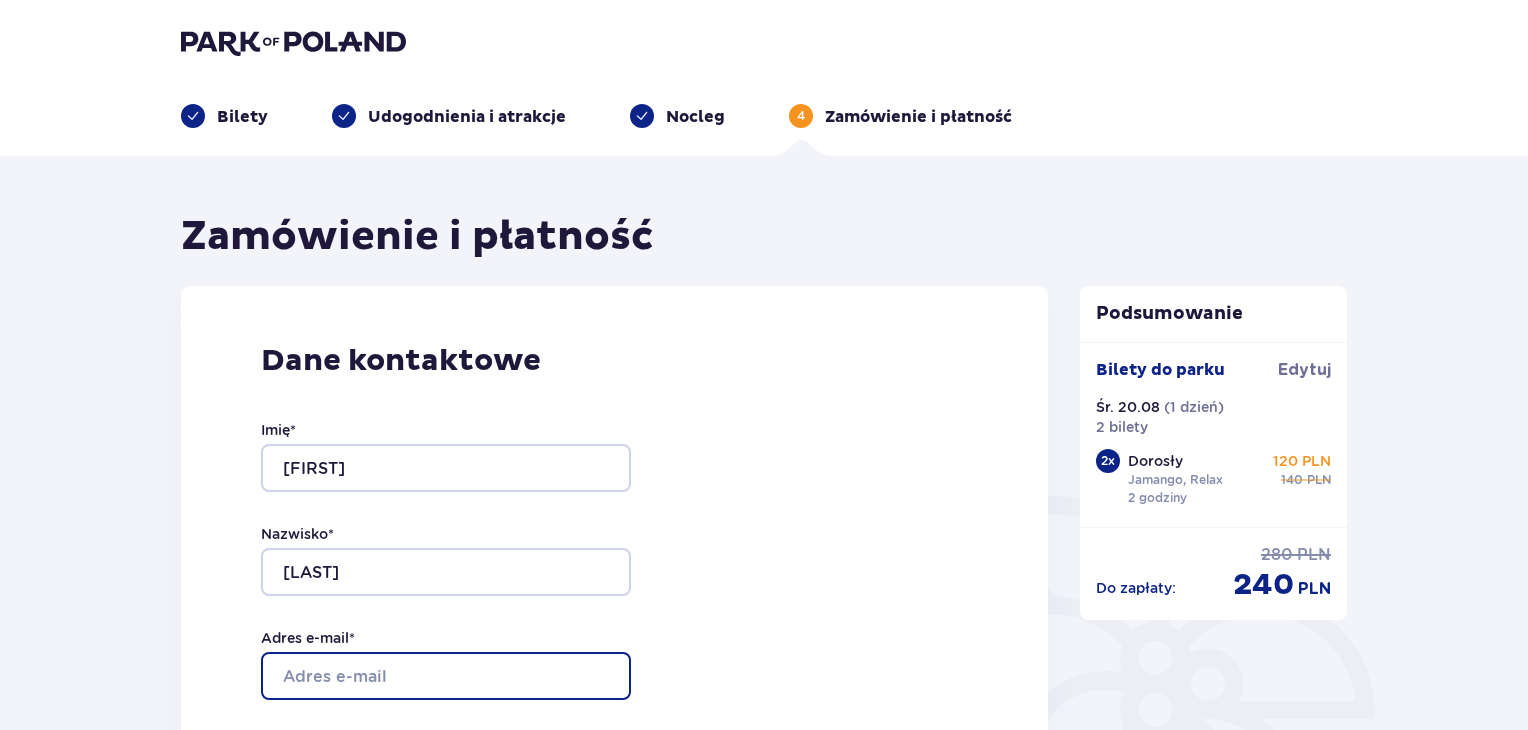 type on "dbanaszkiewicz2112@example.com" 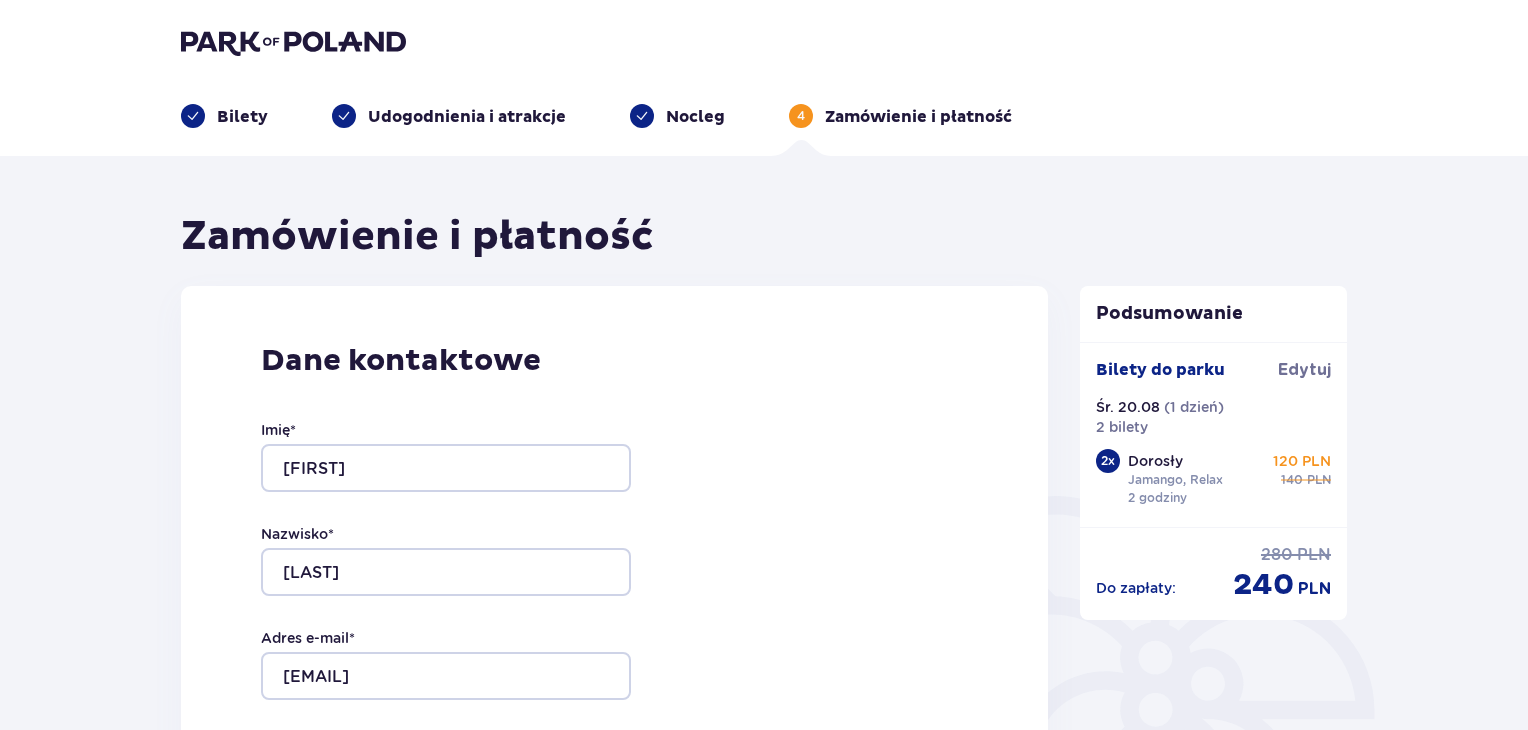 type on "dbanaszkiewicz2112@example.com" 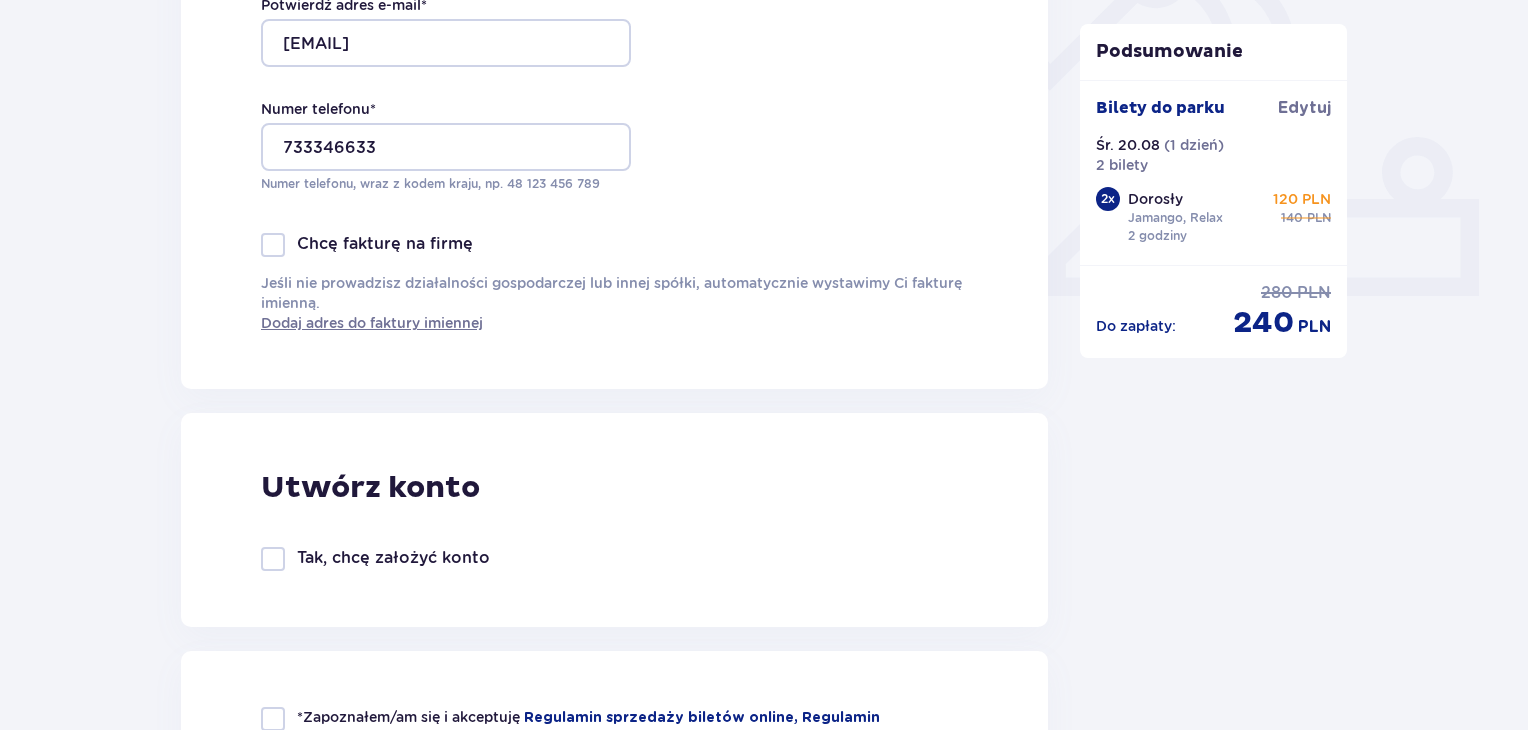 scroll, scrollTop: 800, scrollLeft: 0, axis: vertical 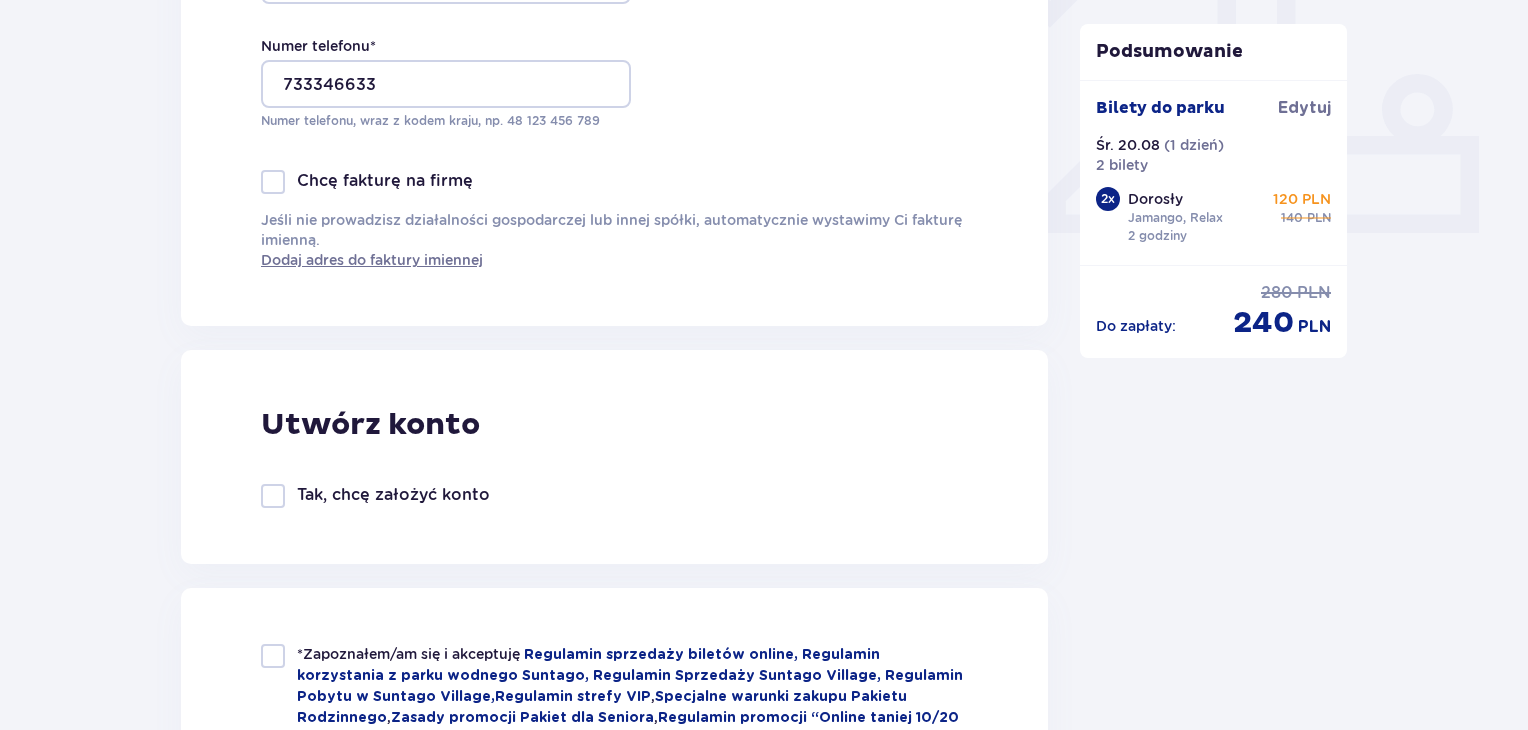 click on "Tak, chcę założyć konto" at bounding box center [393, 495] 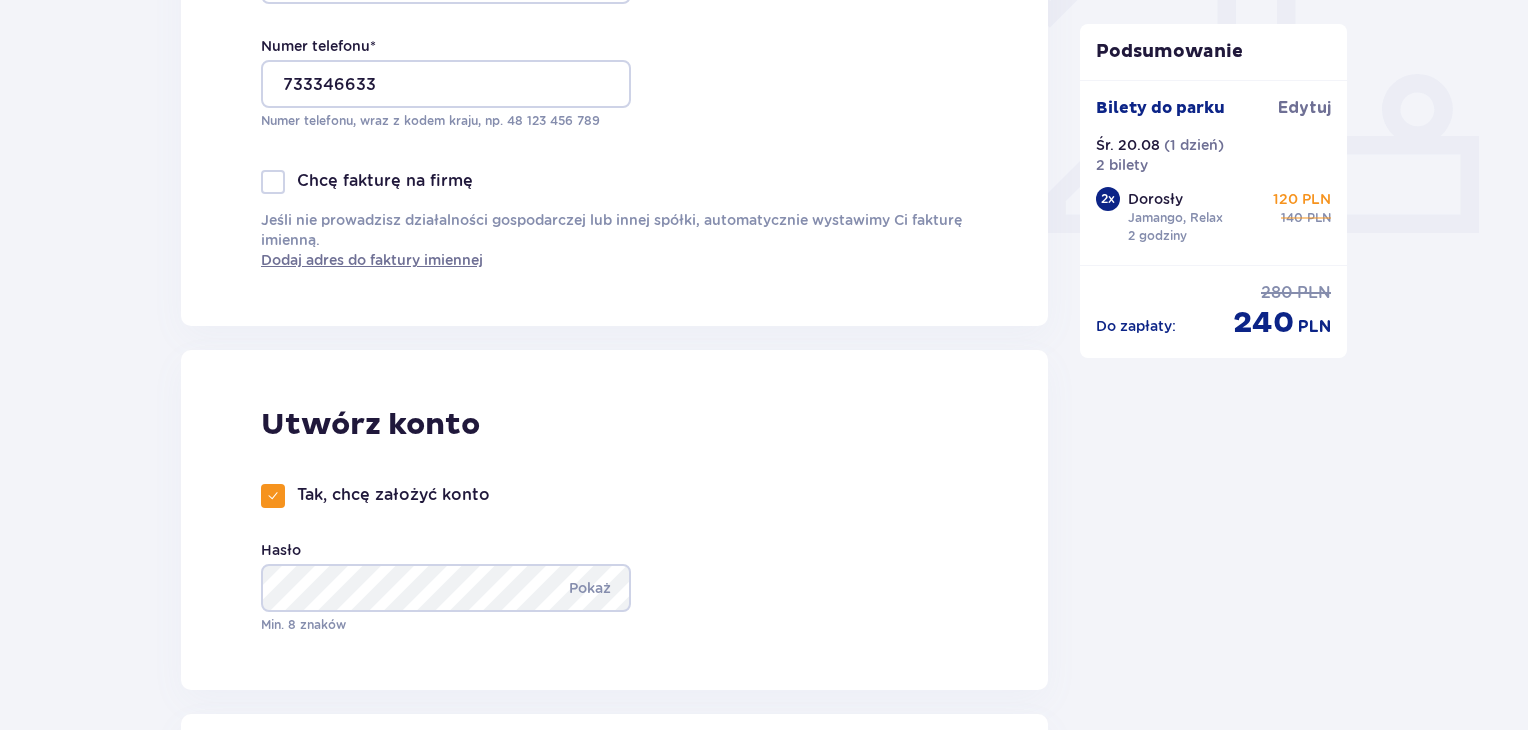 click on "Tak, chcę założyć konto" at bounding box center [393, 495] 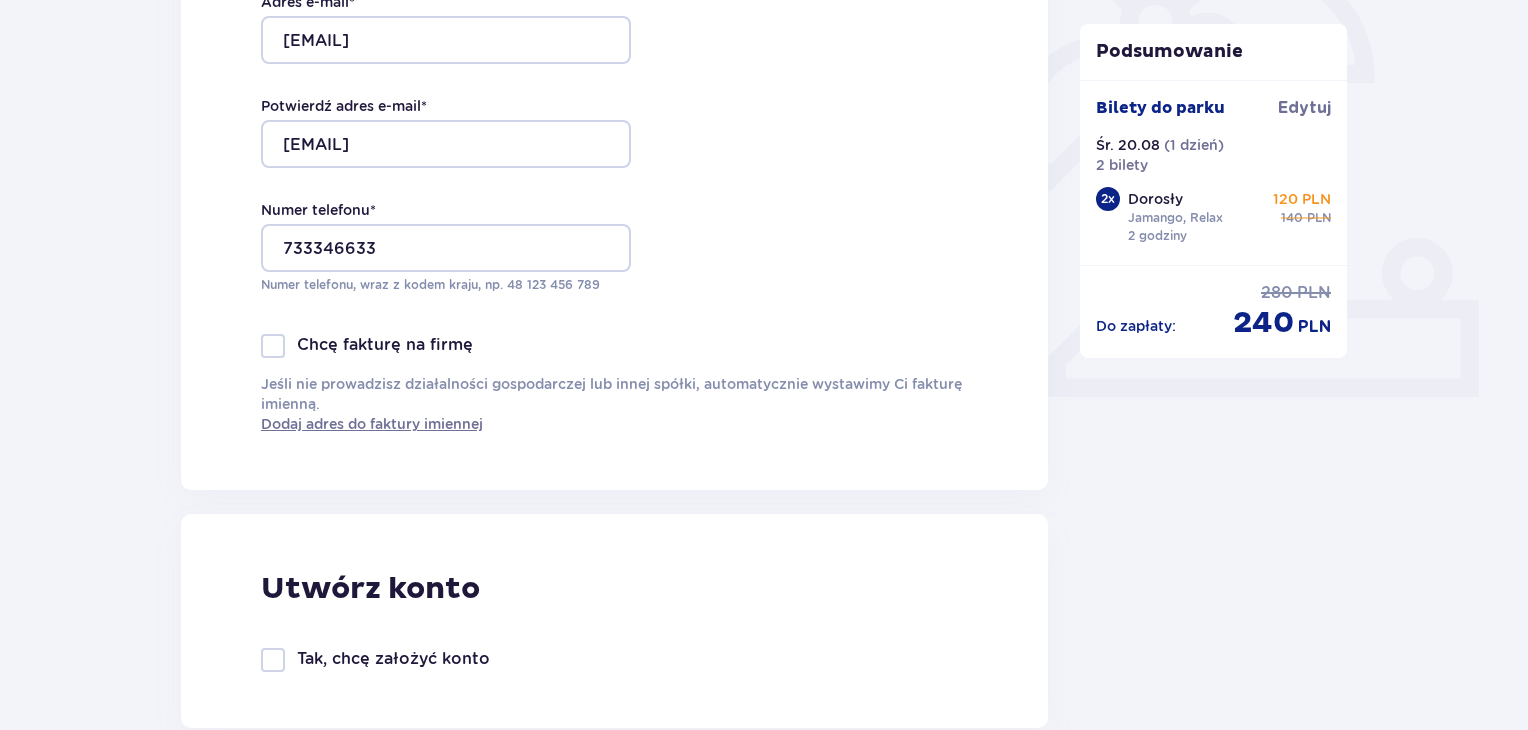 scroll, scrollTop: 700, scrollLeft: 0, axis: vertical 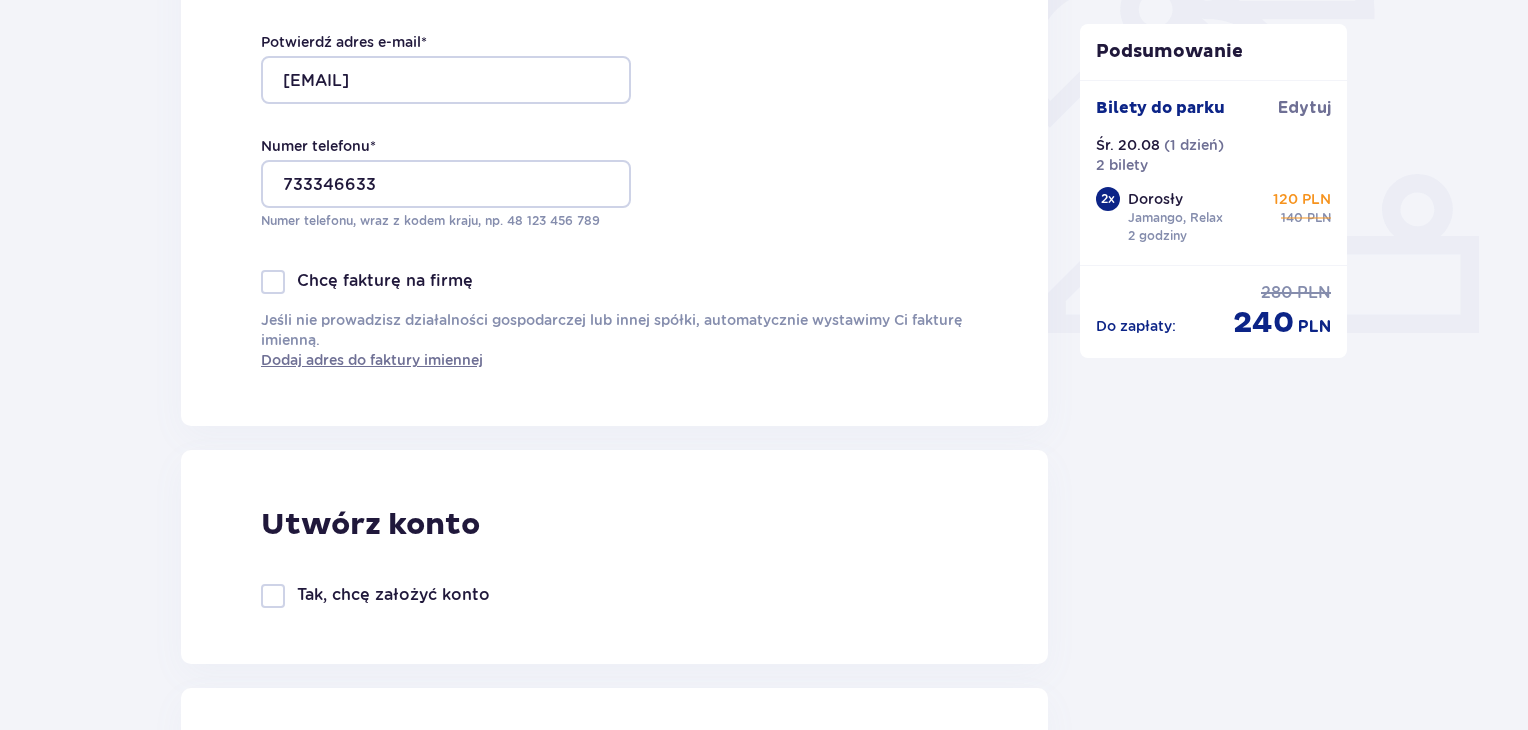 click on "Chcę fakturę na firmę" at bounding box center (385, 281) 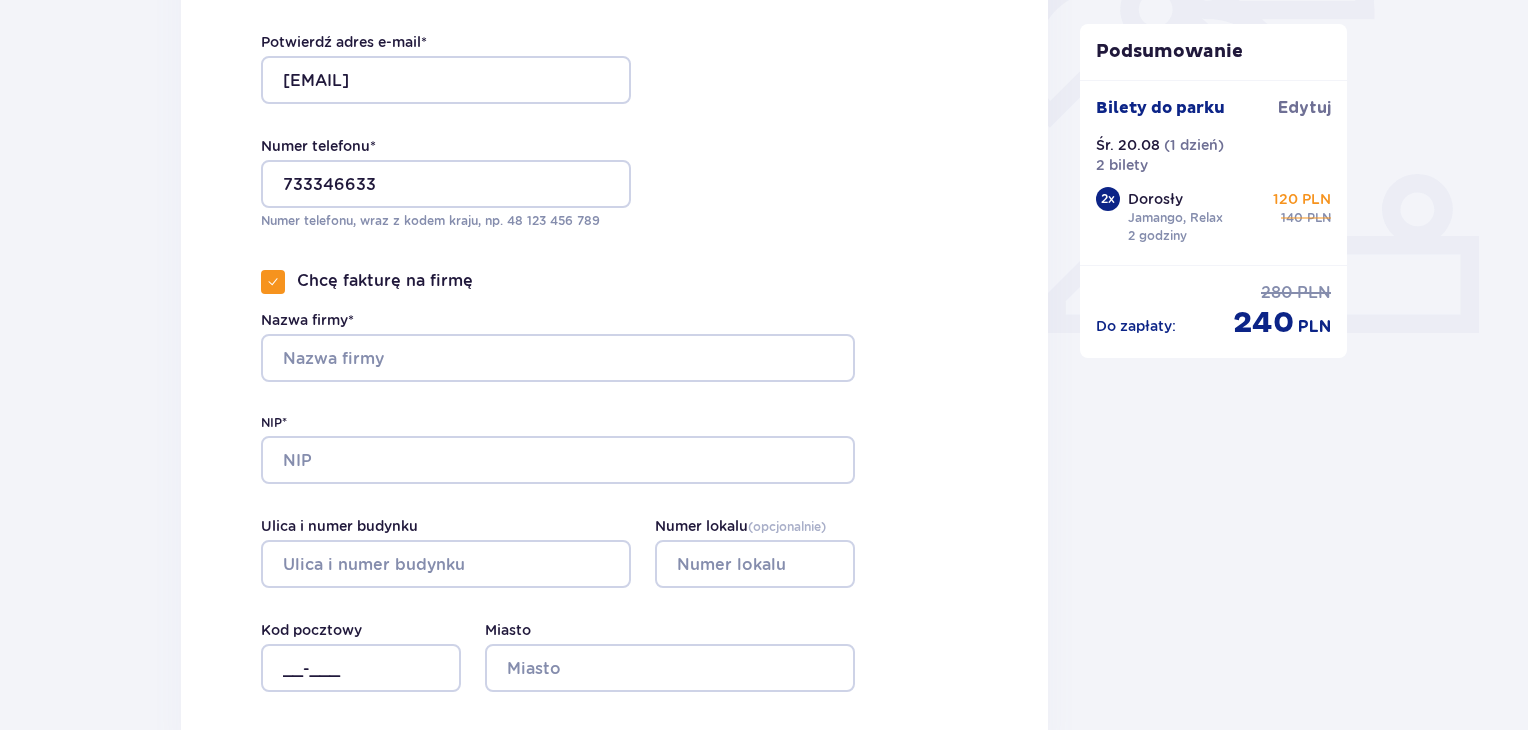 click on "Chcę fakturę na firmę" at bounding box center [385, 281] 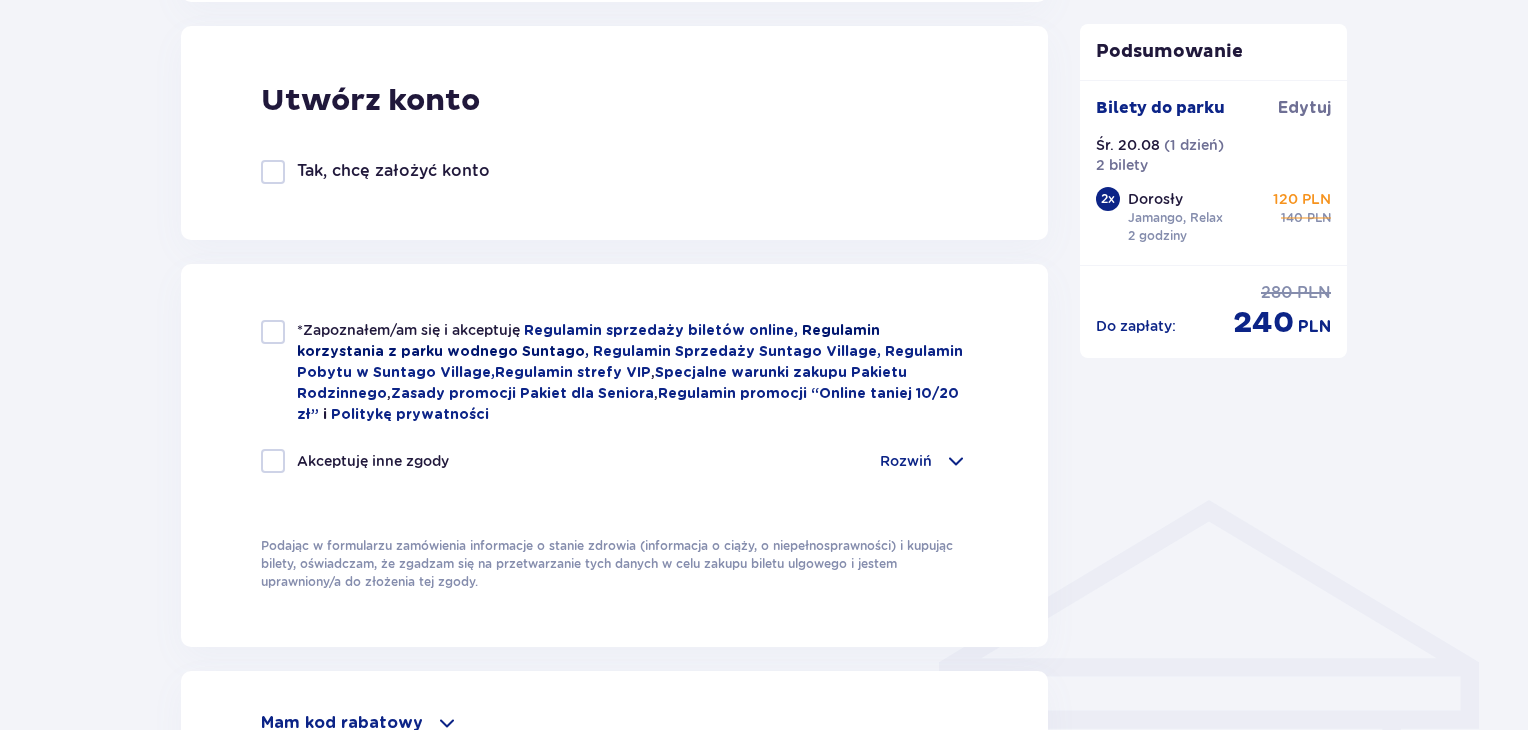 scroll, scrollTop: 1300, scrollLeft: 0, axis: vertical 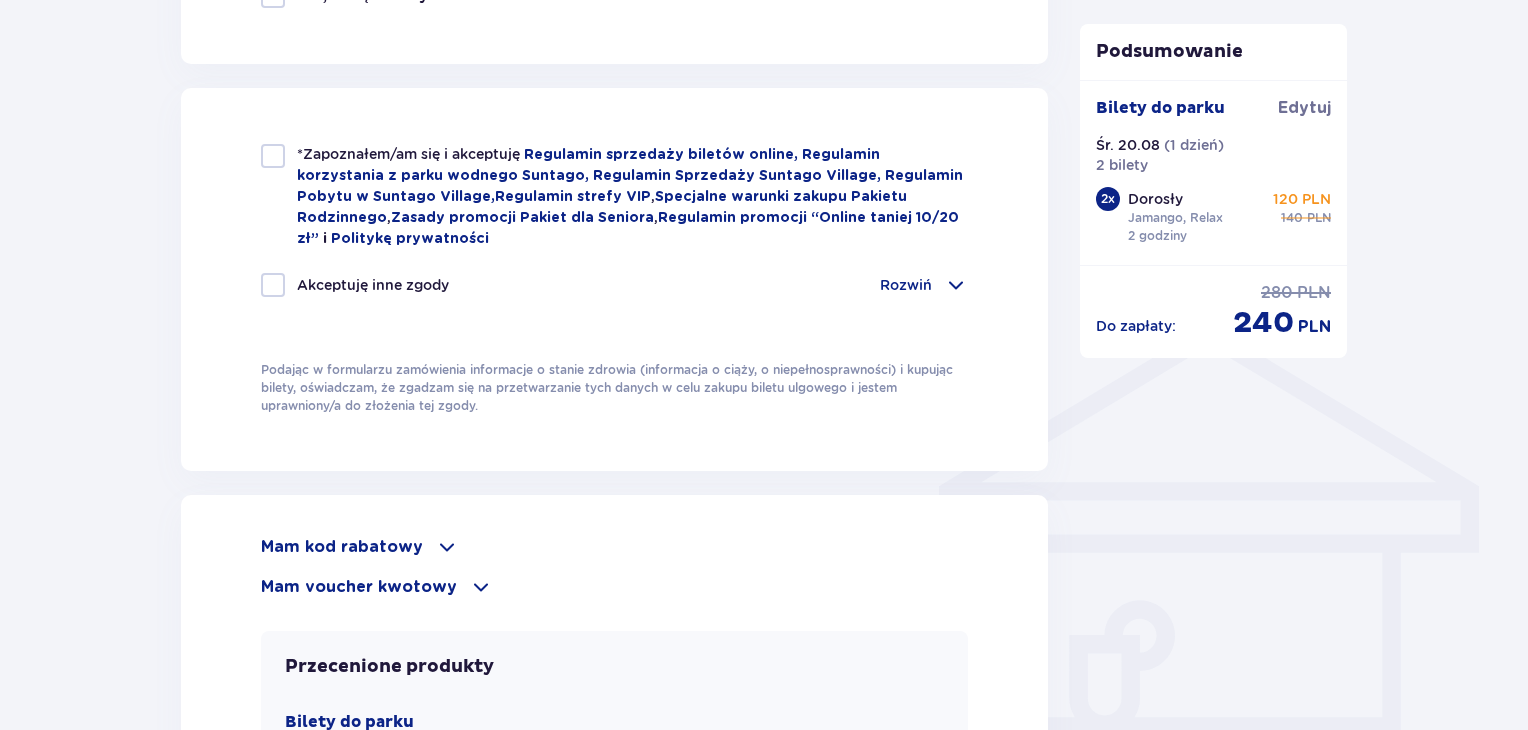 click at bounding box center (273, 156) 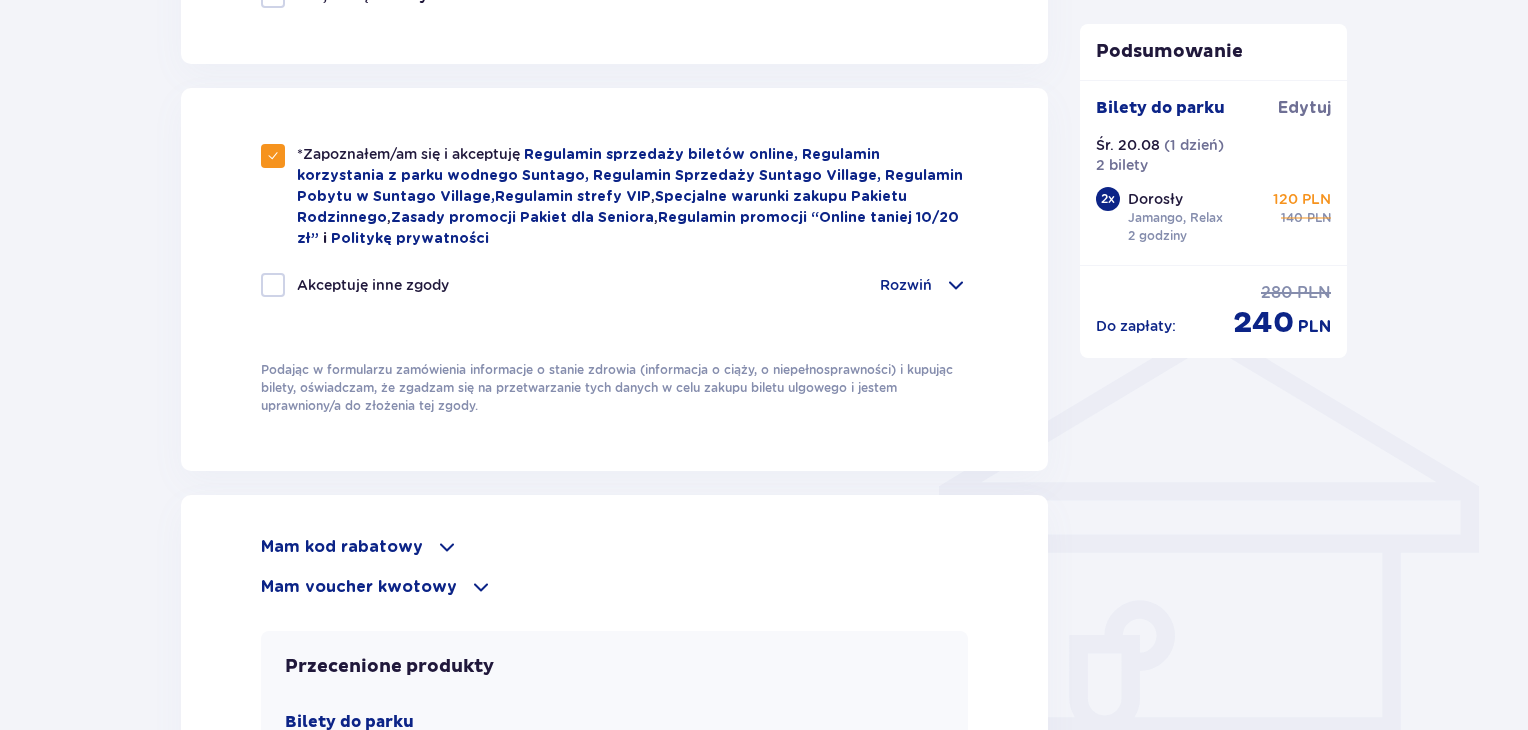 click on "Rozwiń" at bounding box center [906, 285] 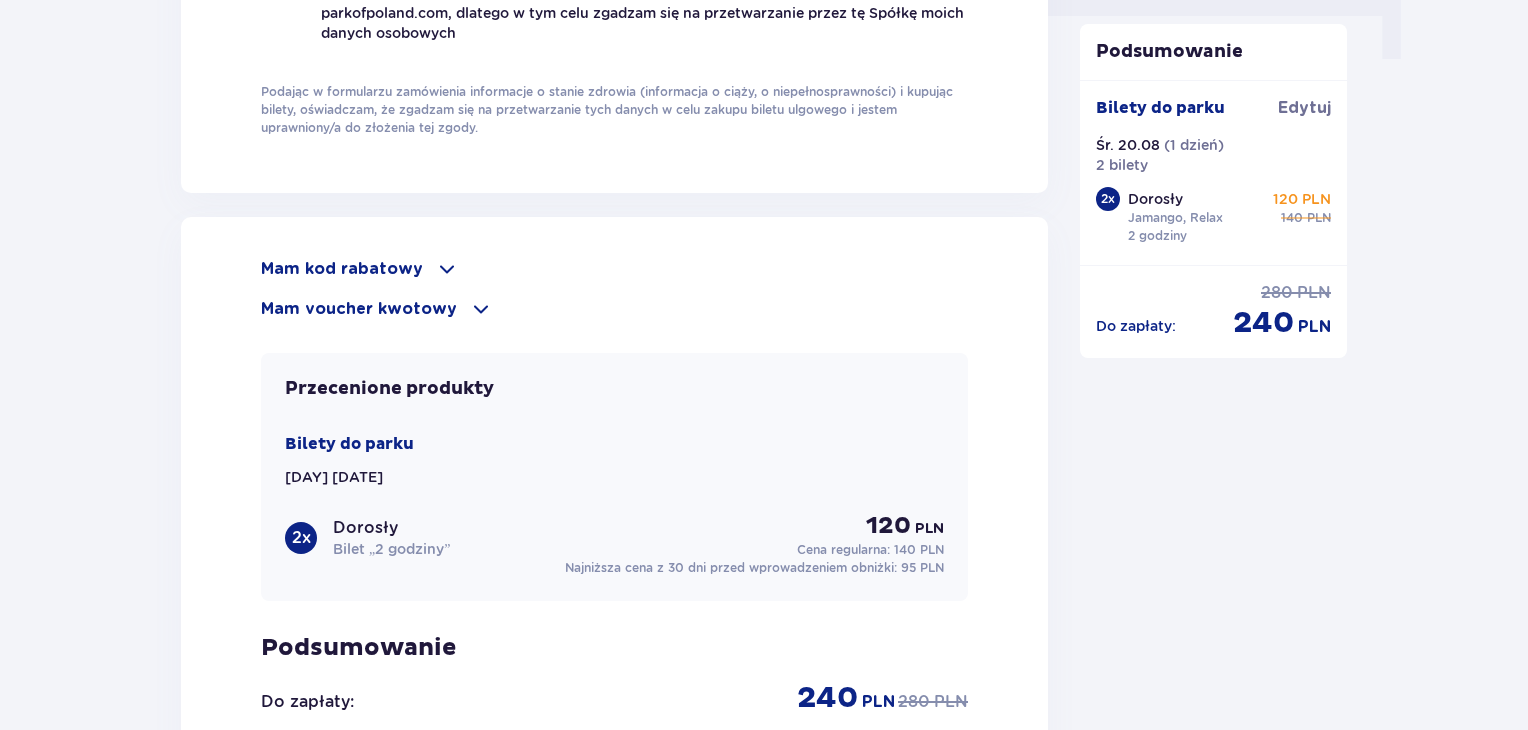 scroll, scrollTop: 2100, scrollLeft: 0, axis: vertical 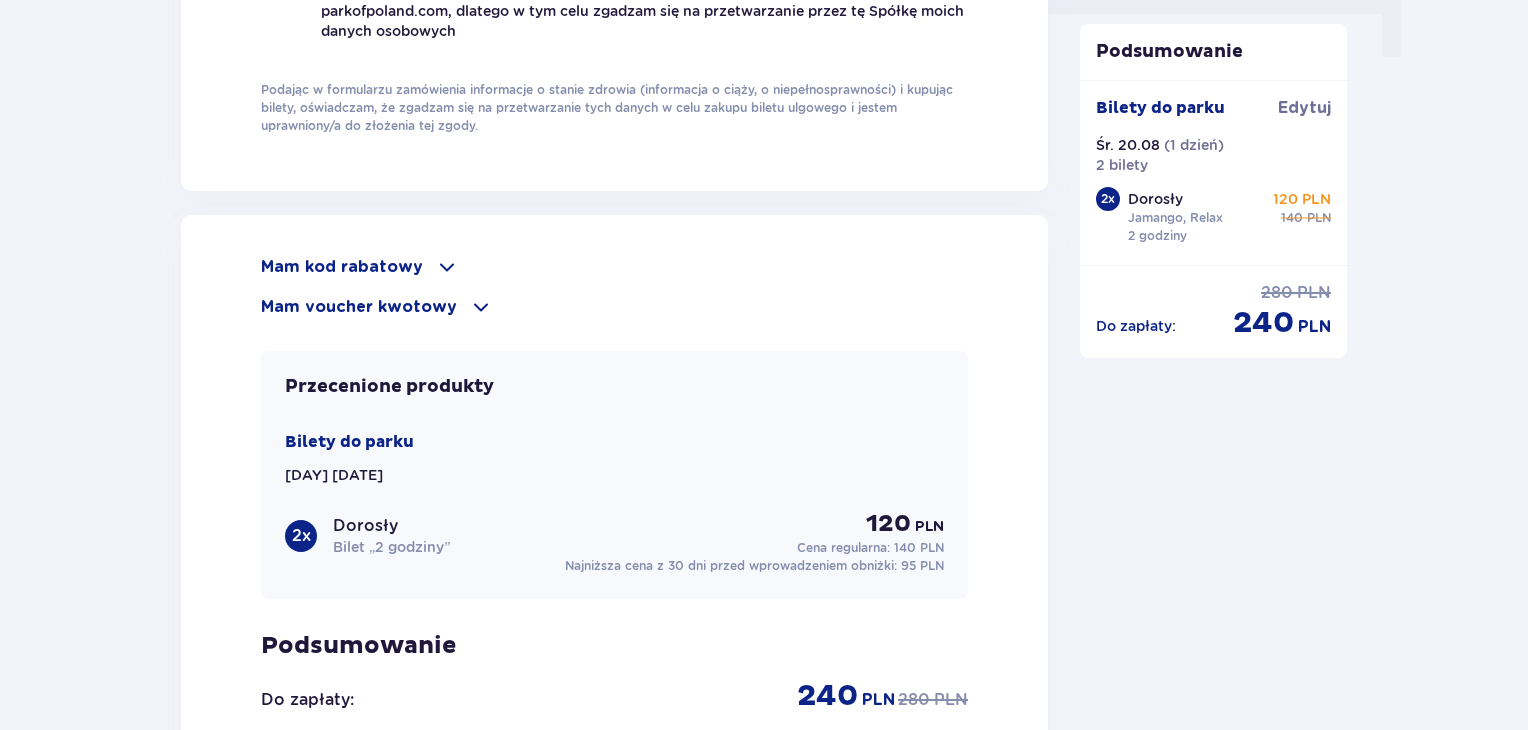 click at bounding box center (481, 307) 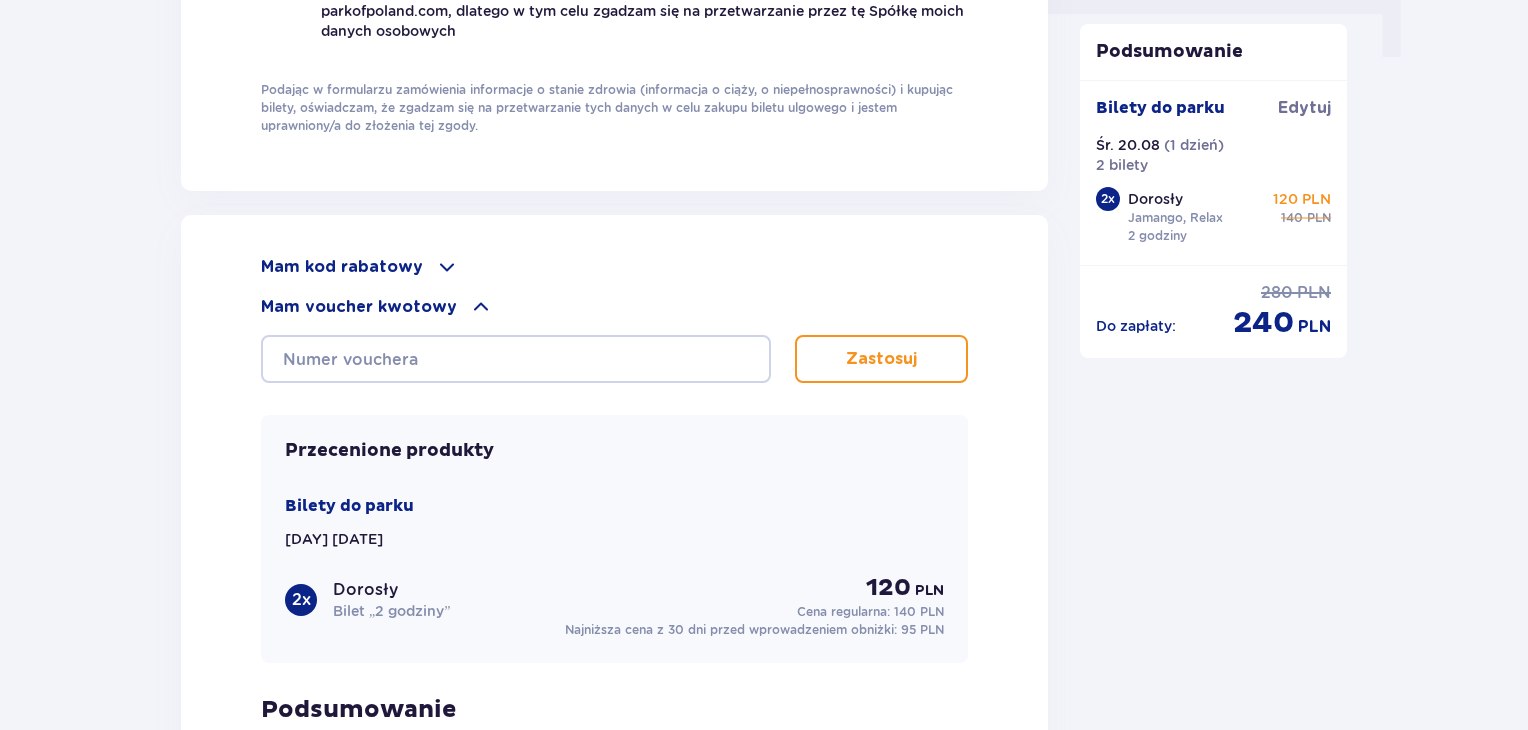 click at bounding box center (481, 307) 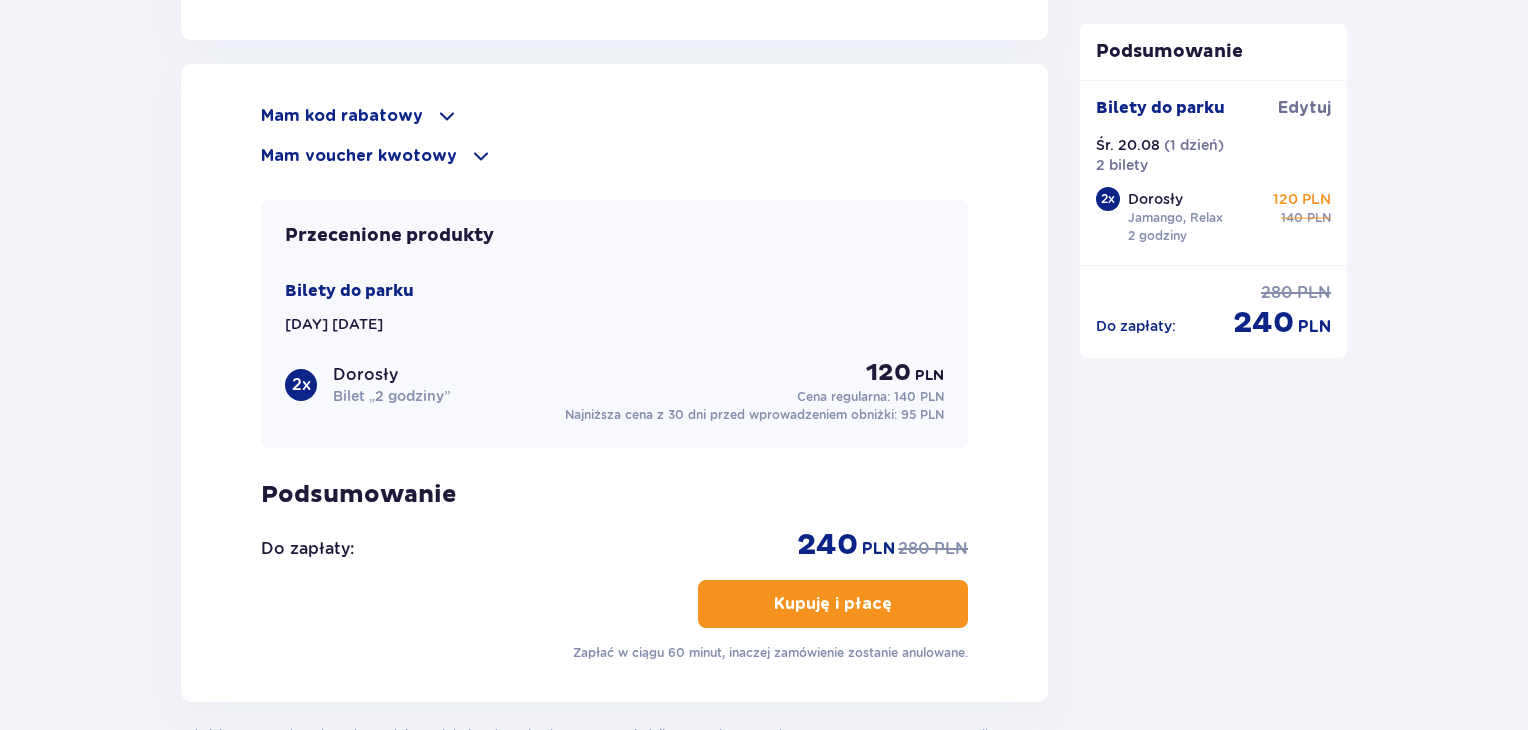 scroll, scrollTop: 2300, scrollLeft: 0, axis: vertical 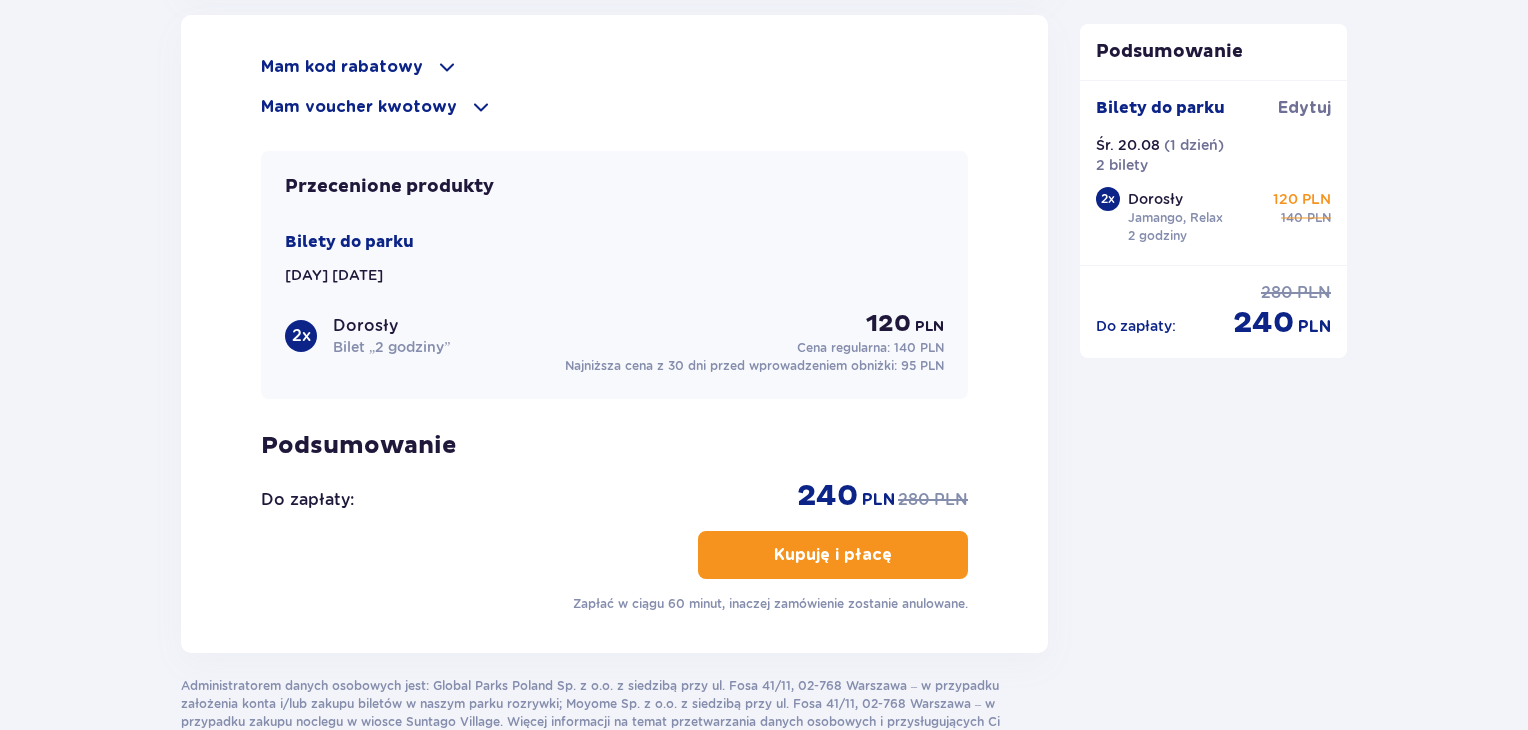 click on "Kupuję i płacę" at bounding box center [833, 555] 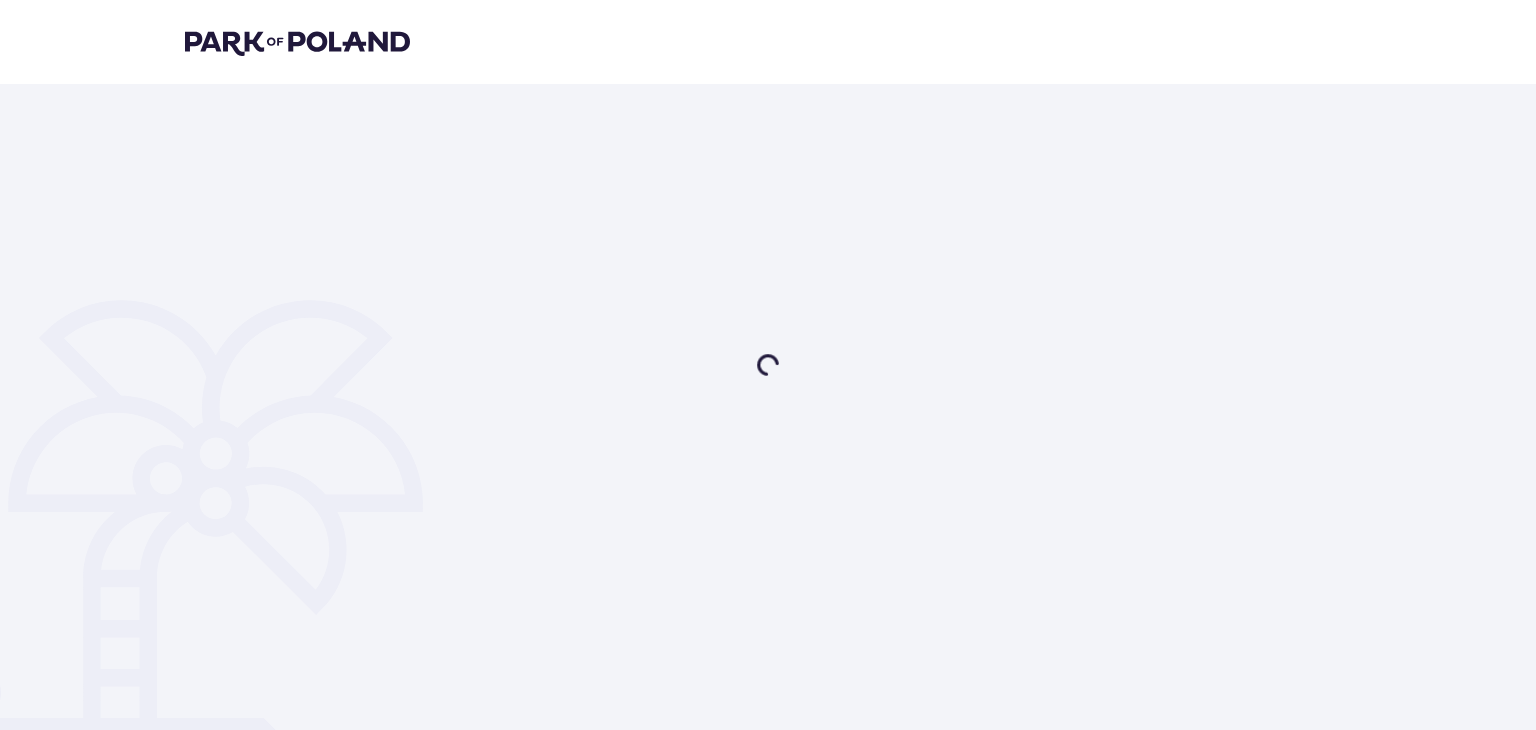 scroll, scrollTop: 0, scrollLeft: 0, axis: both 